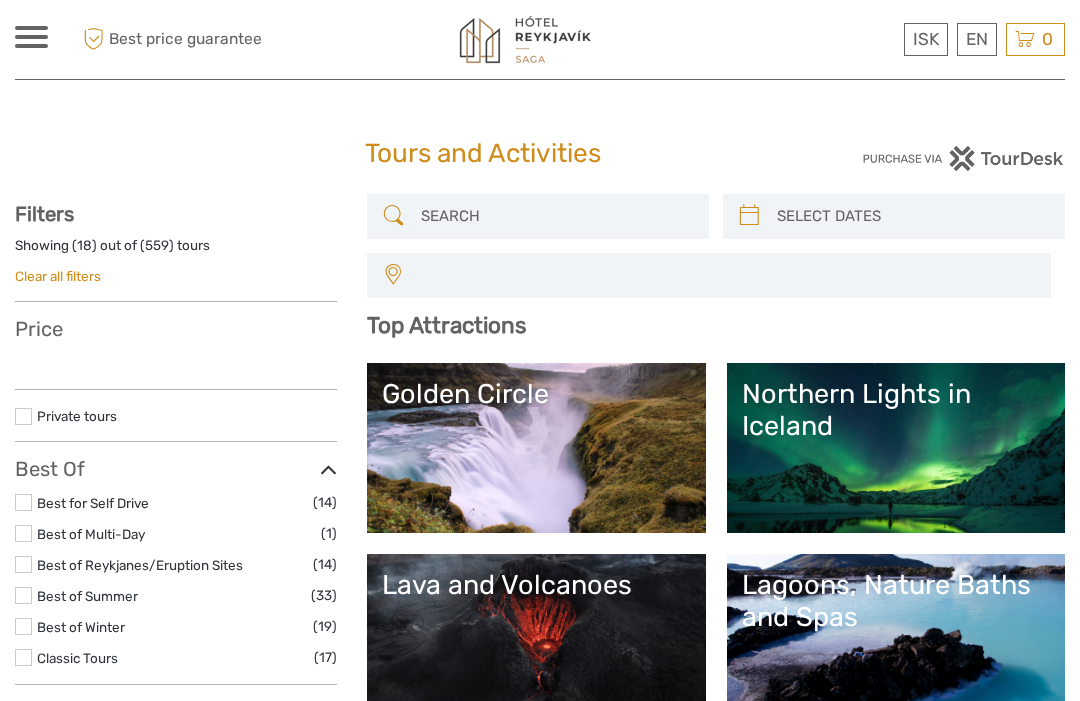select 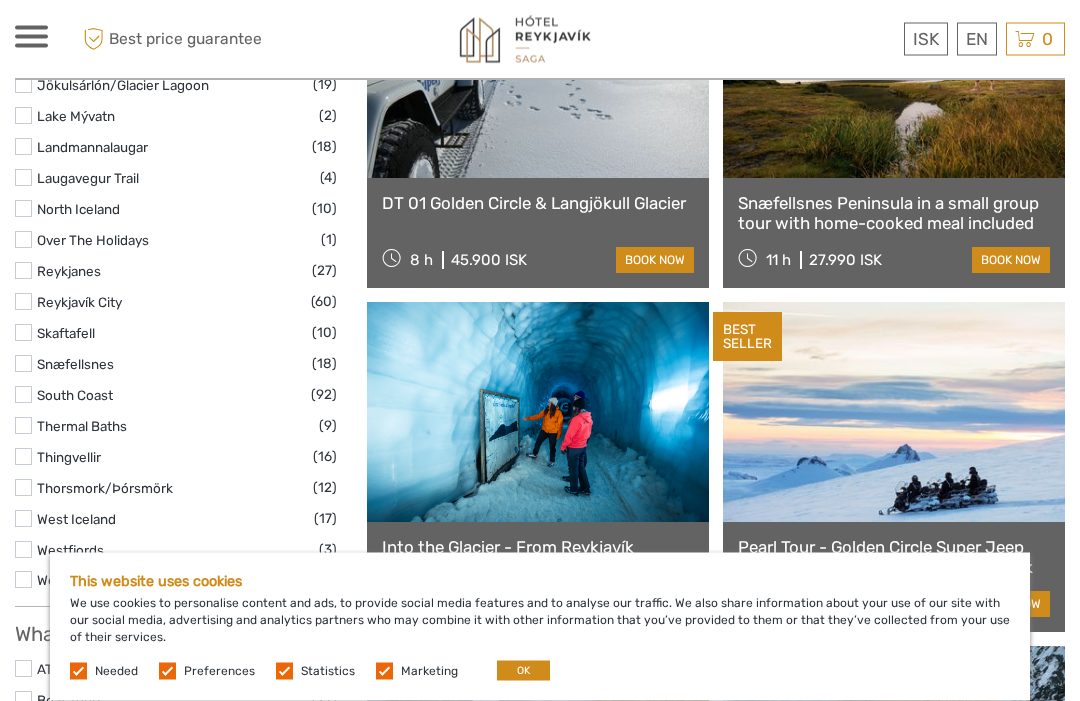 scroll, scrollTop: 1183, scrollLeft: 0, axis: vertical 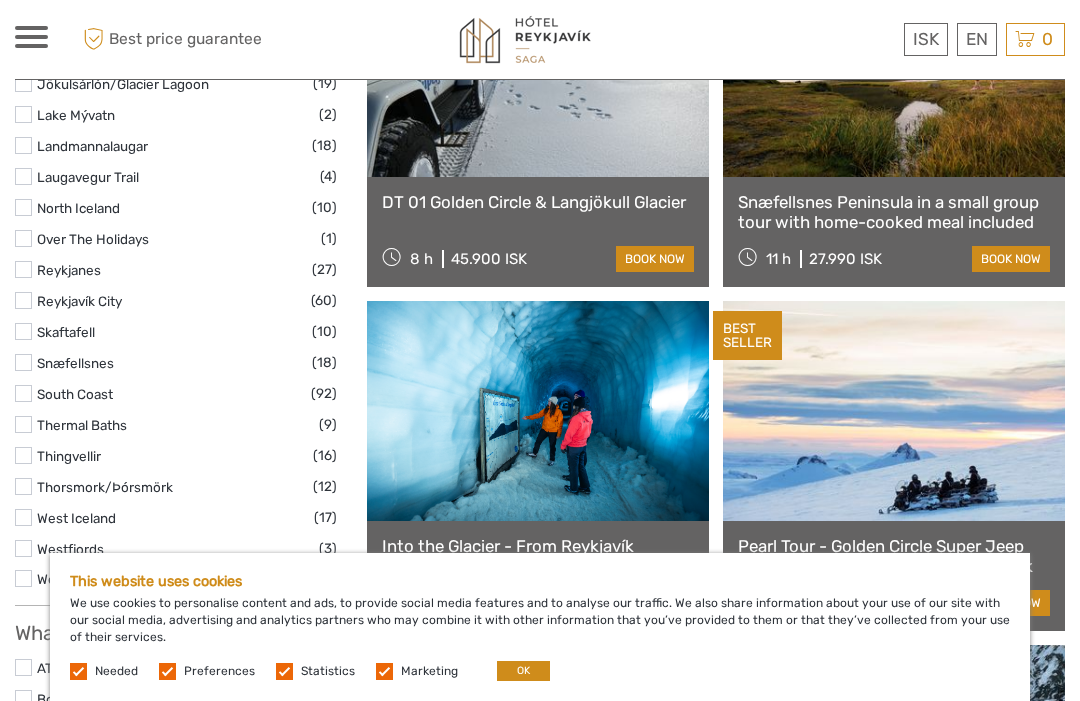click on "OK" at bounding box center (523, 671) 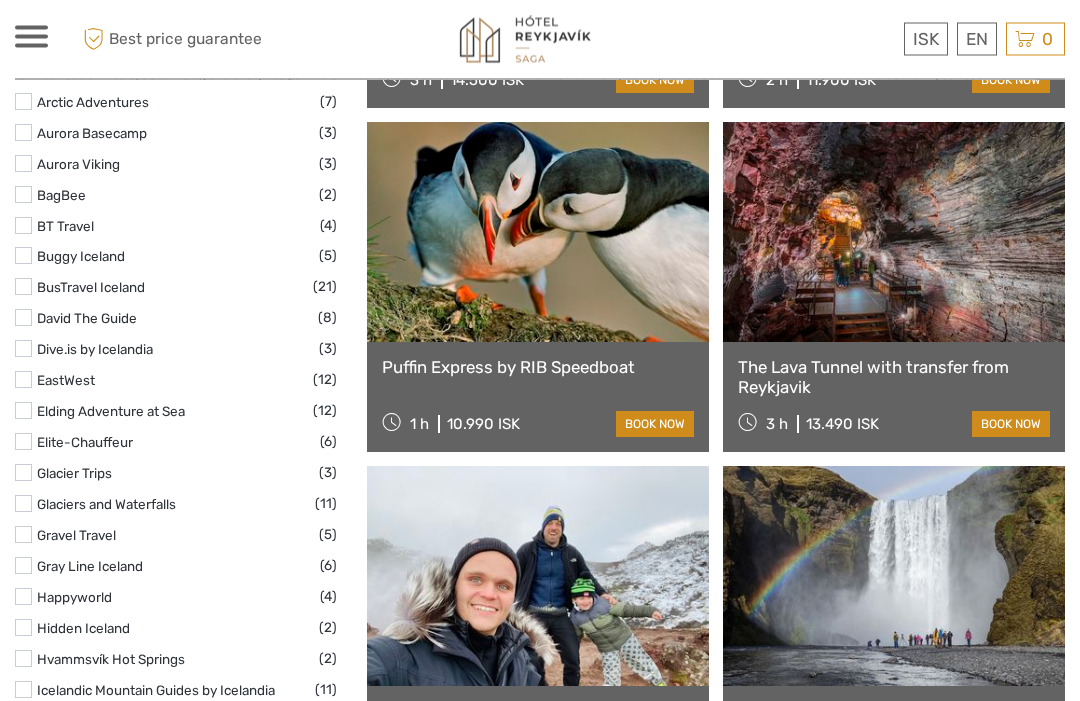 scroll, scrollTop: 2396, scrollLeft: 0, axis: vertical 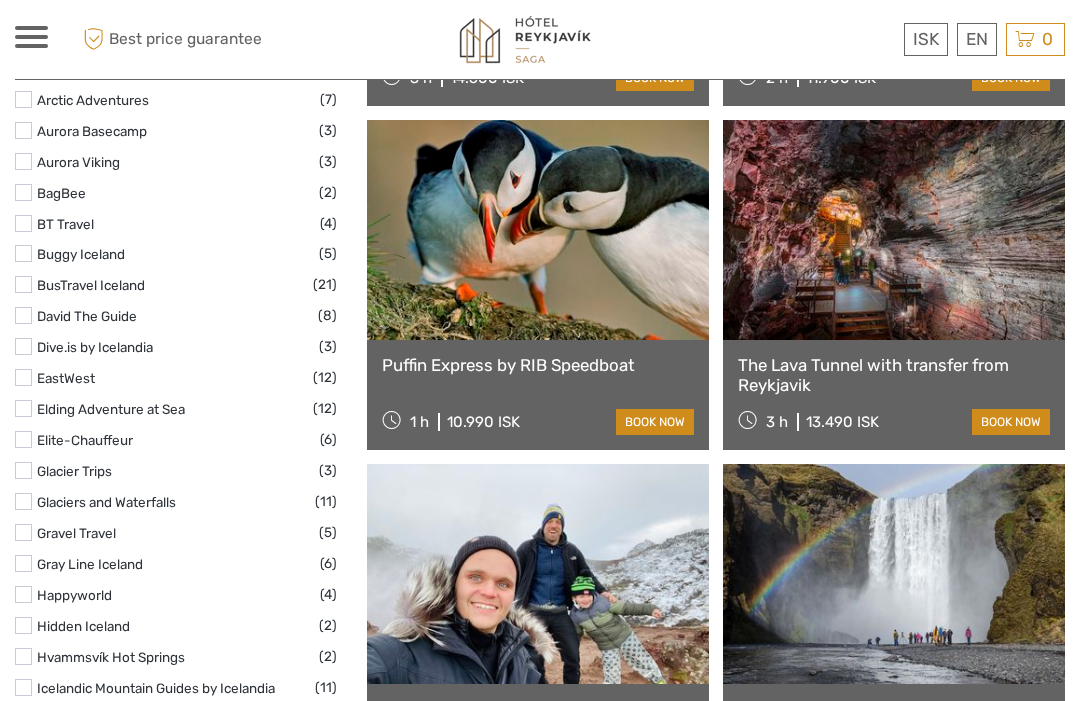 click on "Puffin Express by RIB Speedboat" at bounding box center [538, 365] 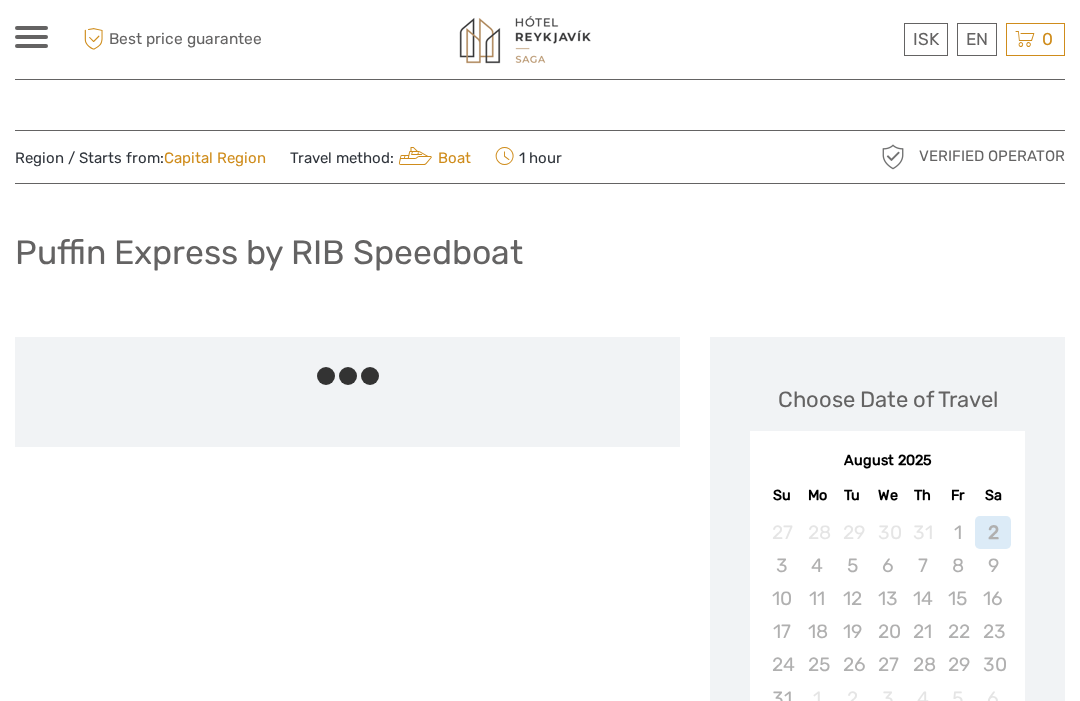 scroll, scrollTop: 0, scrollLeft: 0, axis: both 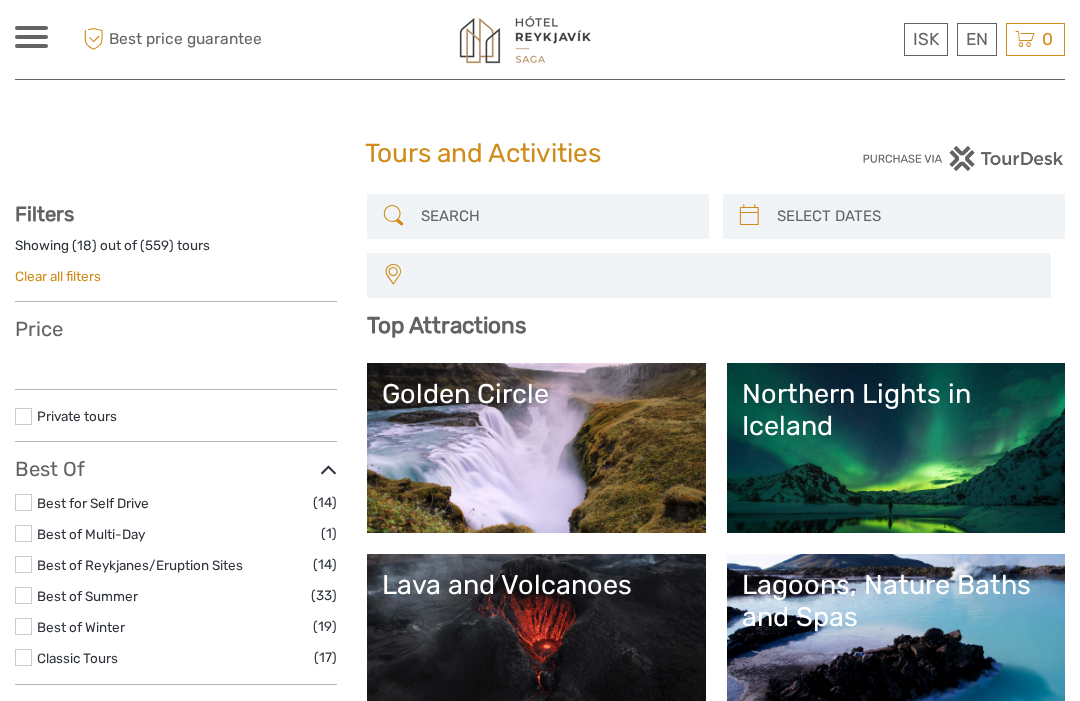 select 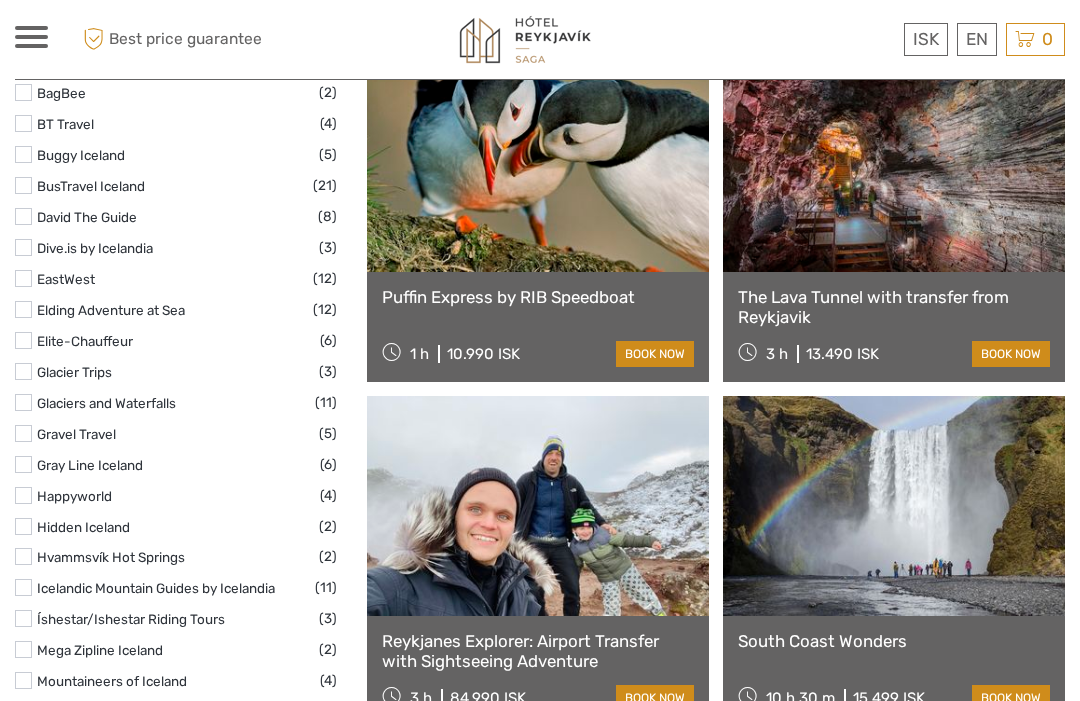select 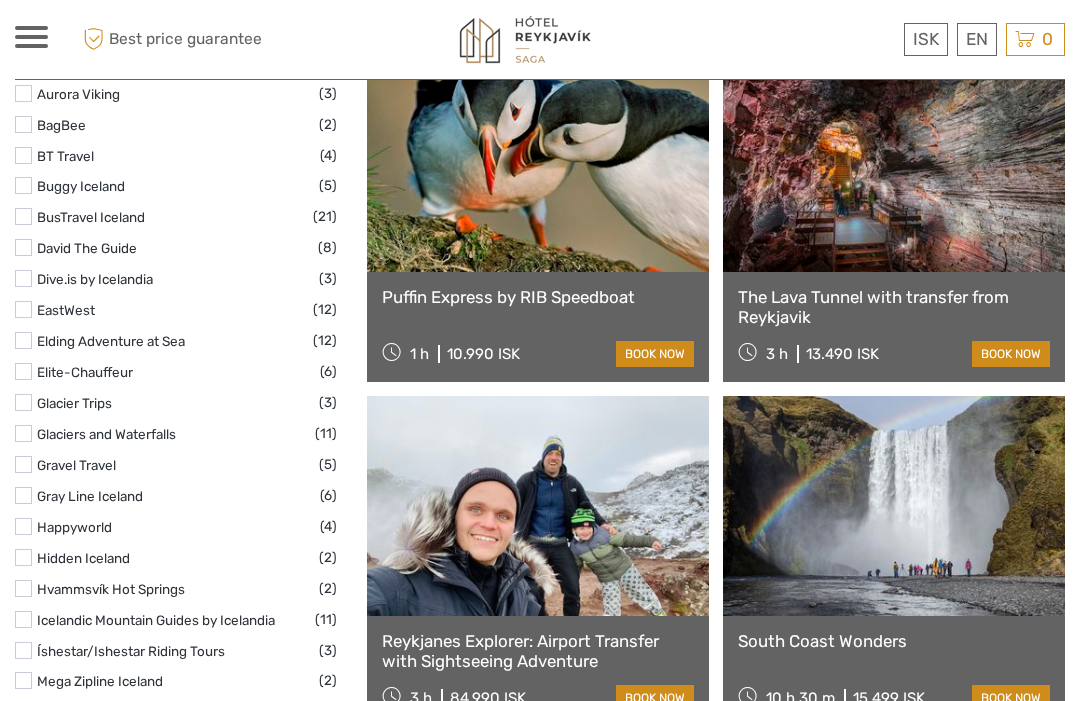 scroll, scrollTop: 0, scrollLeft: 0, axis: both 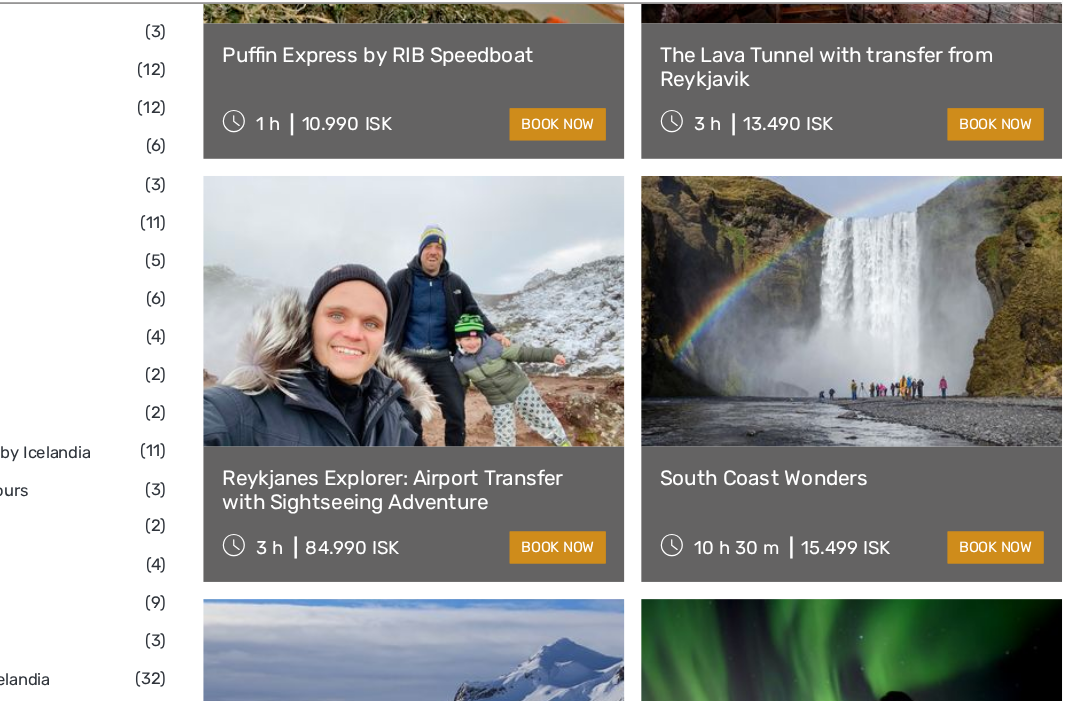 click at bounding box center [894, 330] 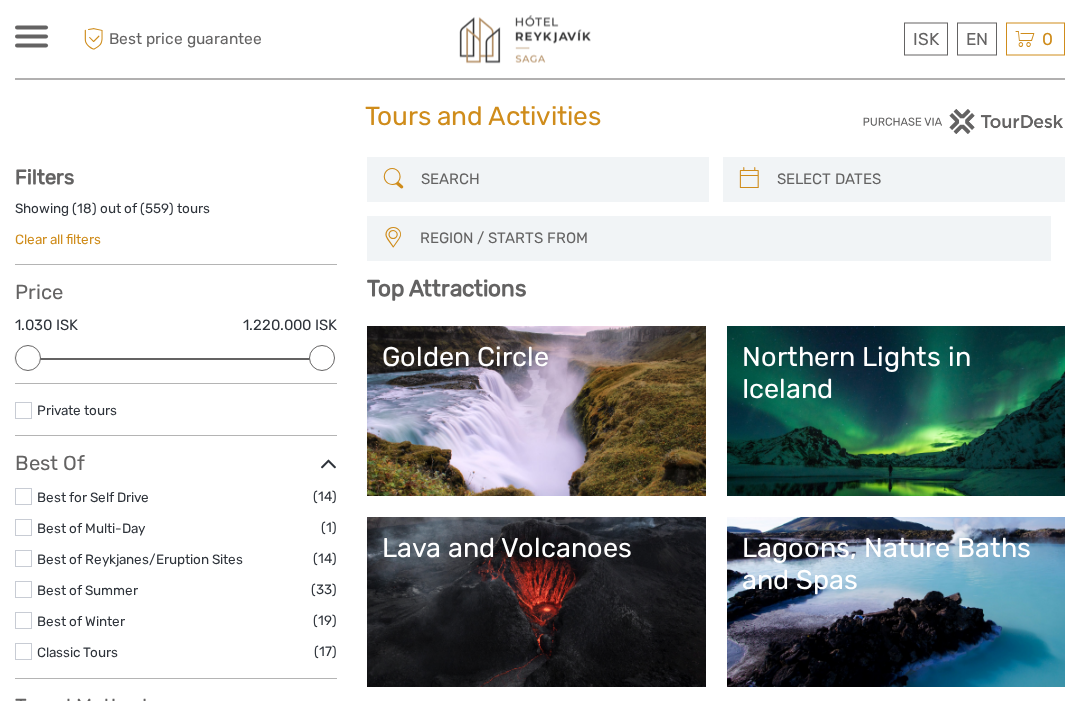 scroll, scrollTop: 55, scrollLeft: 0, axis: vertical 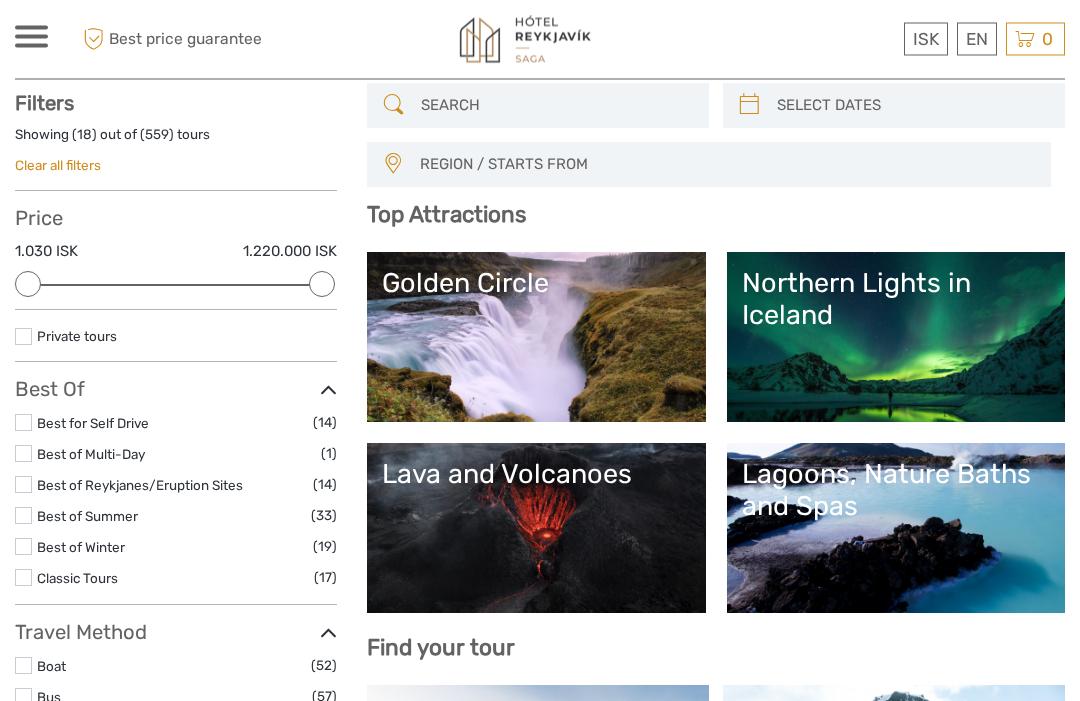 click at bounding box center [23, 516] 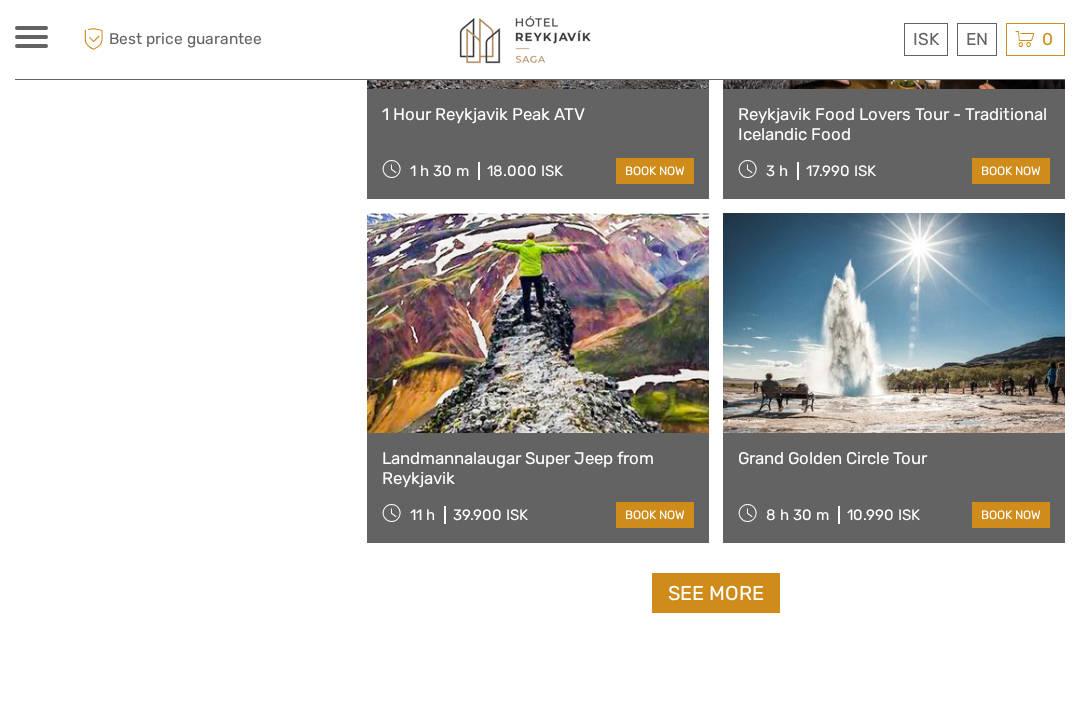 scroll, scrollTop: 2852, scrollLeft: 0, axis: vertical 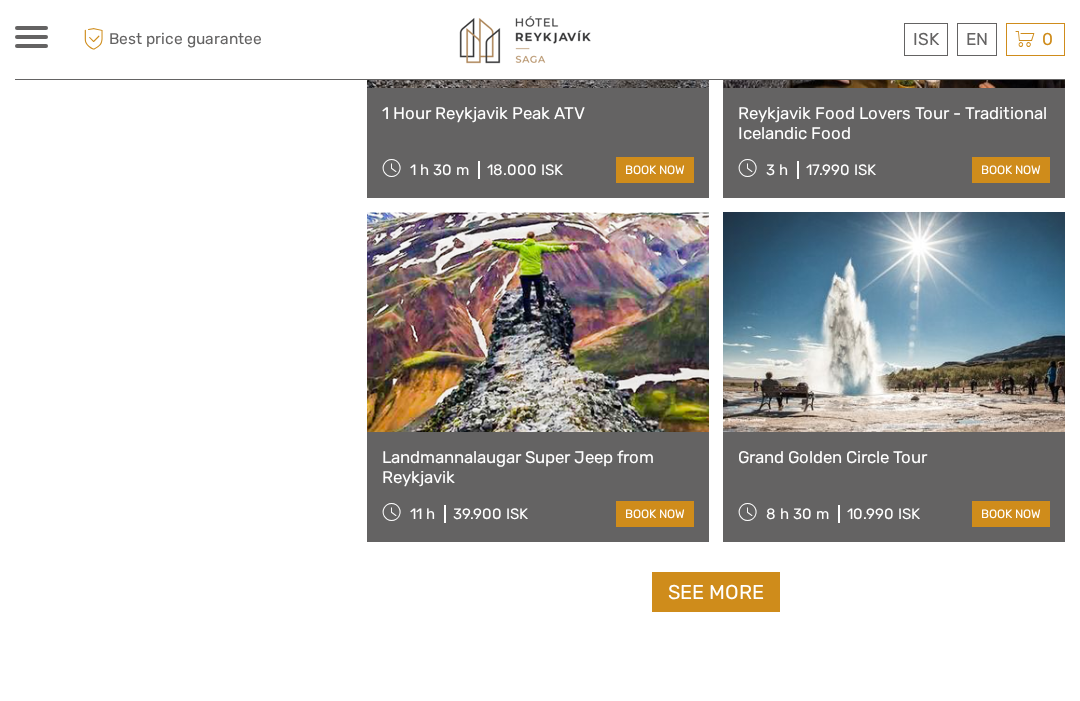click on "See more" at bounding box center [716, 592] 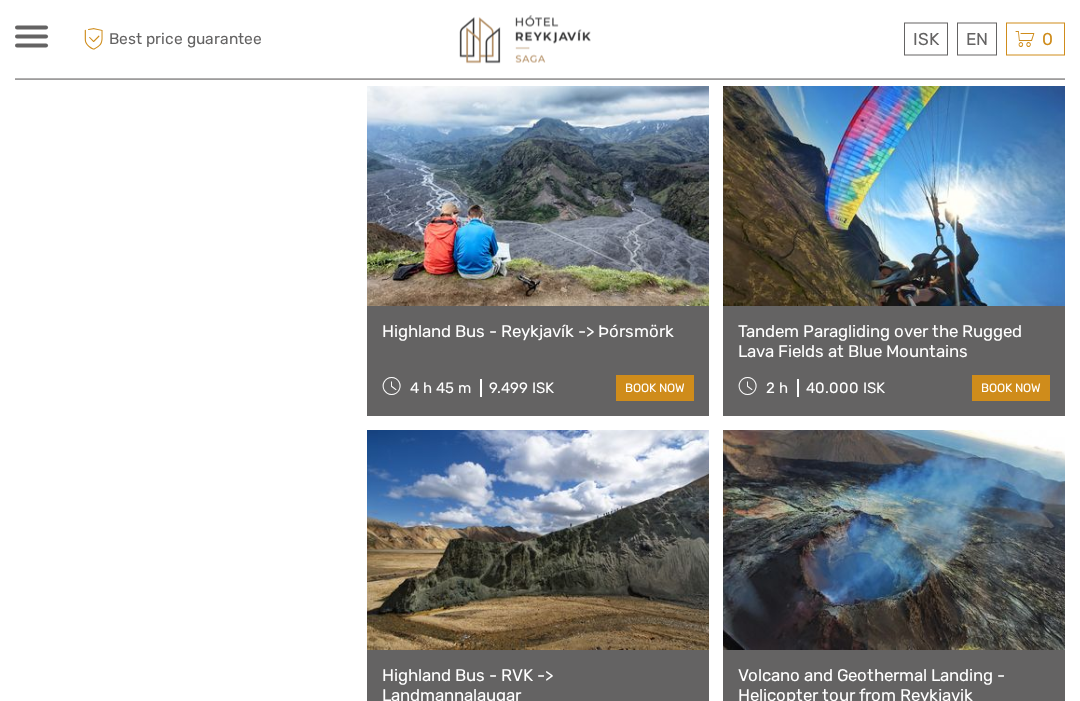 scroll, scrollTop: 3334, scrollLeft: 0, axis: vertical 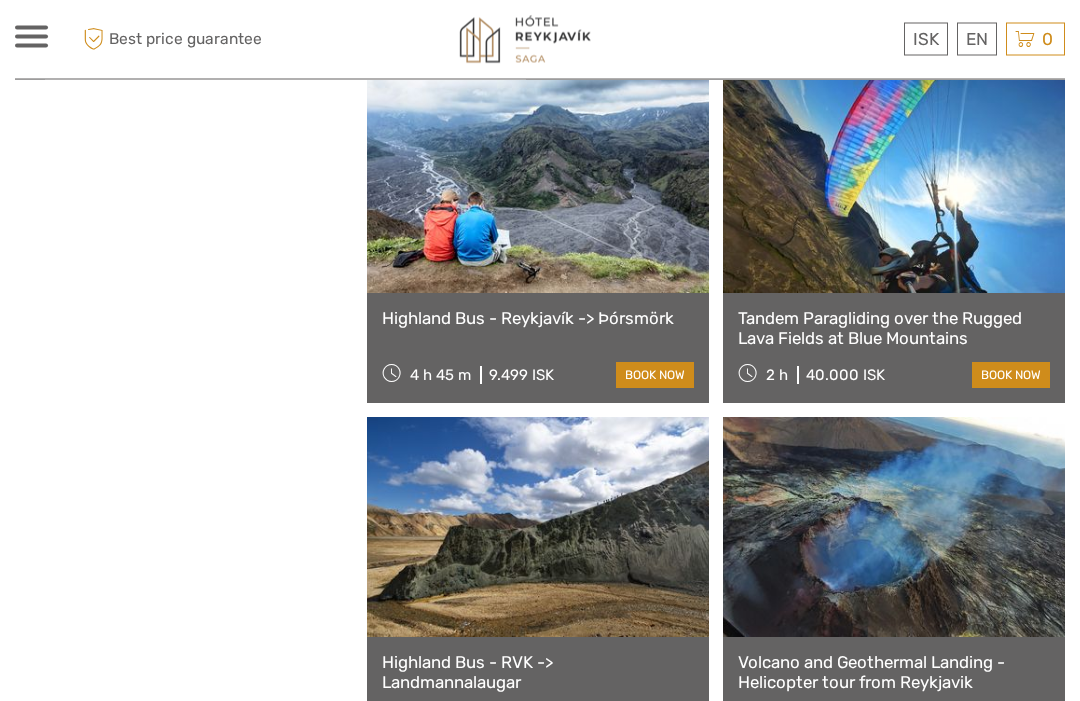 click on "Tandem Paragliding over the Rugged Lava Fields at Blue Mountains" at bounding box center [894, 329] 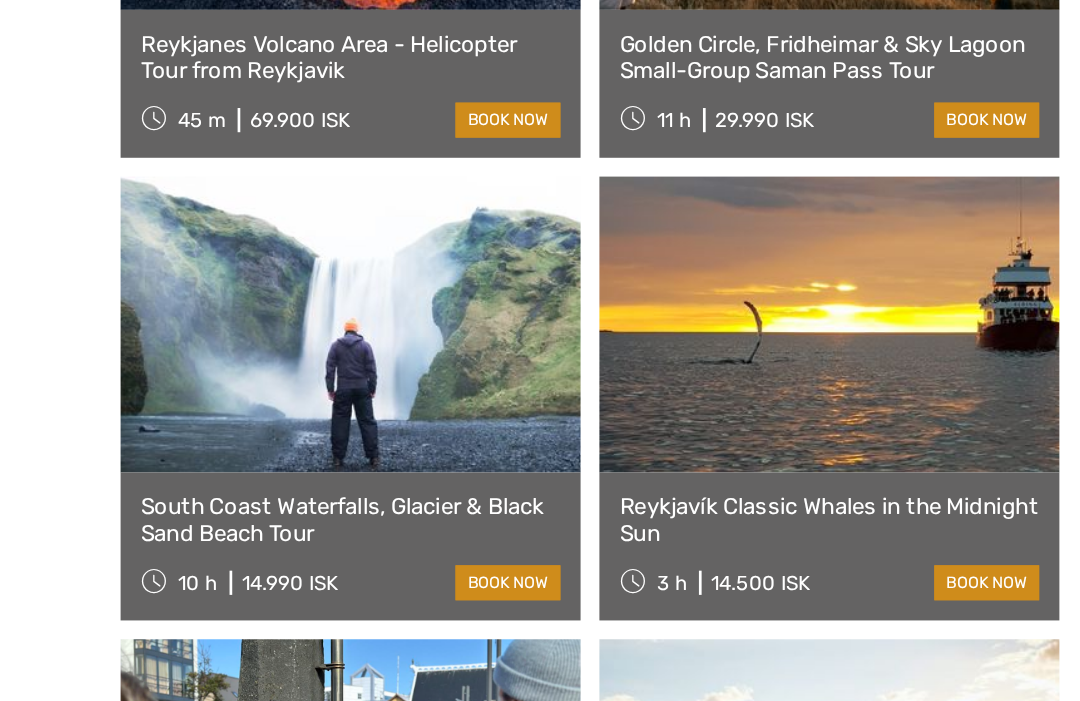 scroll, scrollTop: 4180, scrollLeft: 0, axis: vertical 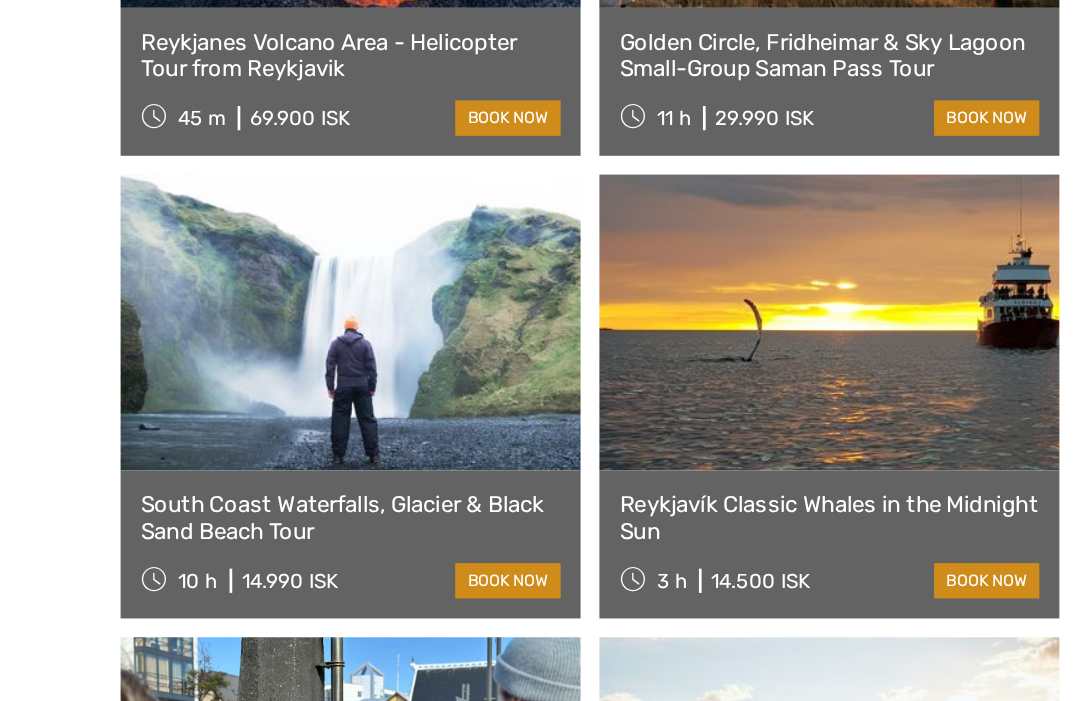 click on "South Coast Waterfalls, Glacier & Black Sand Beach Tour" at bounding box center [538, 515] 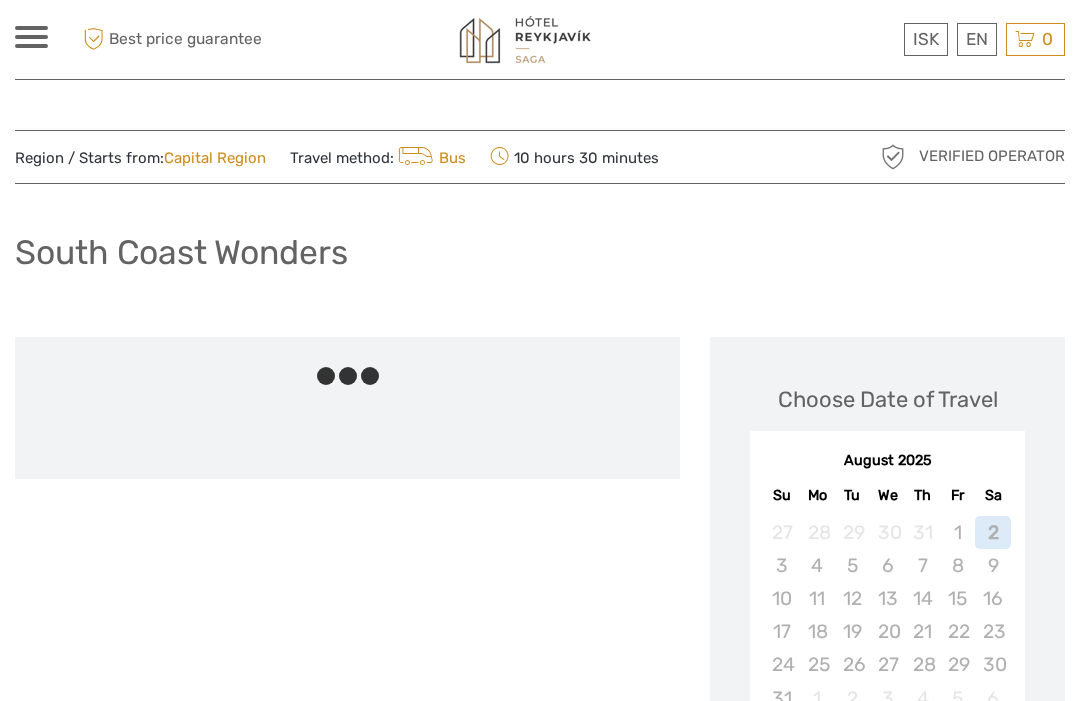 scroll, scrollTop: 0, scrollLeft: 0, axis: both 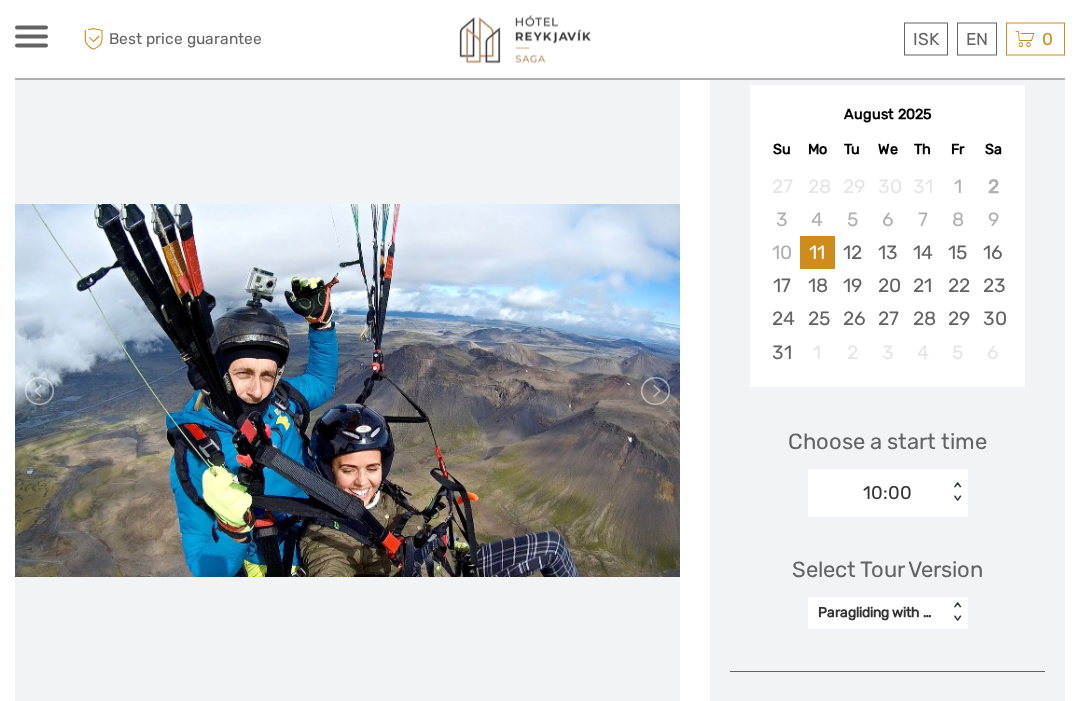click at bounding box center (654, 392) 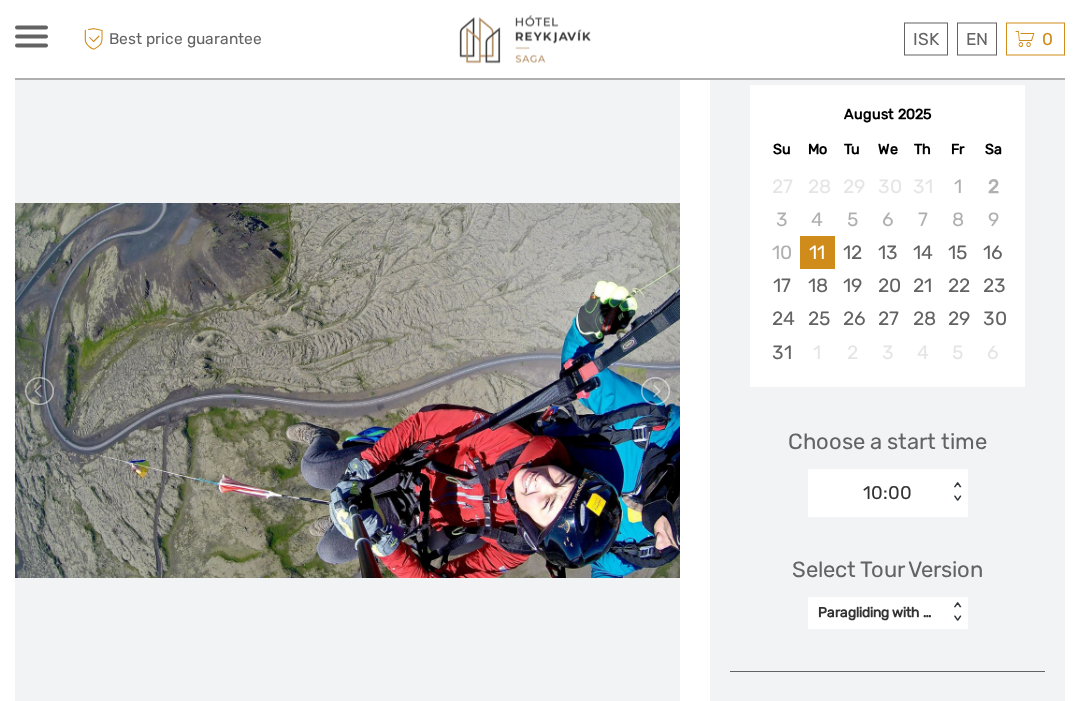 scroll, scrollTop: 346, scrollLeft: 0, axis: vertical 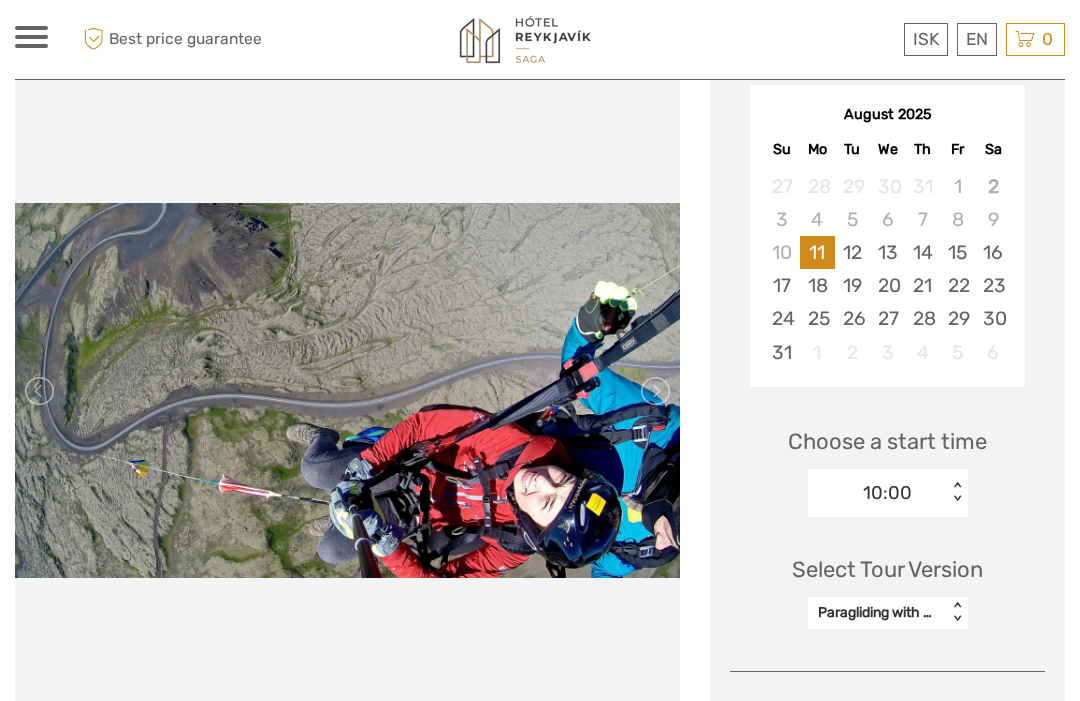 click at bounding box center [654, 391] 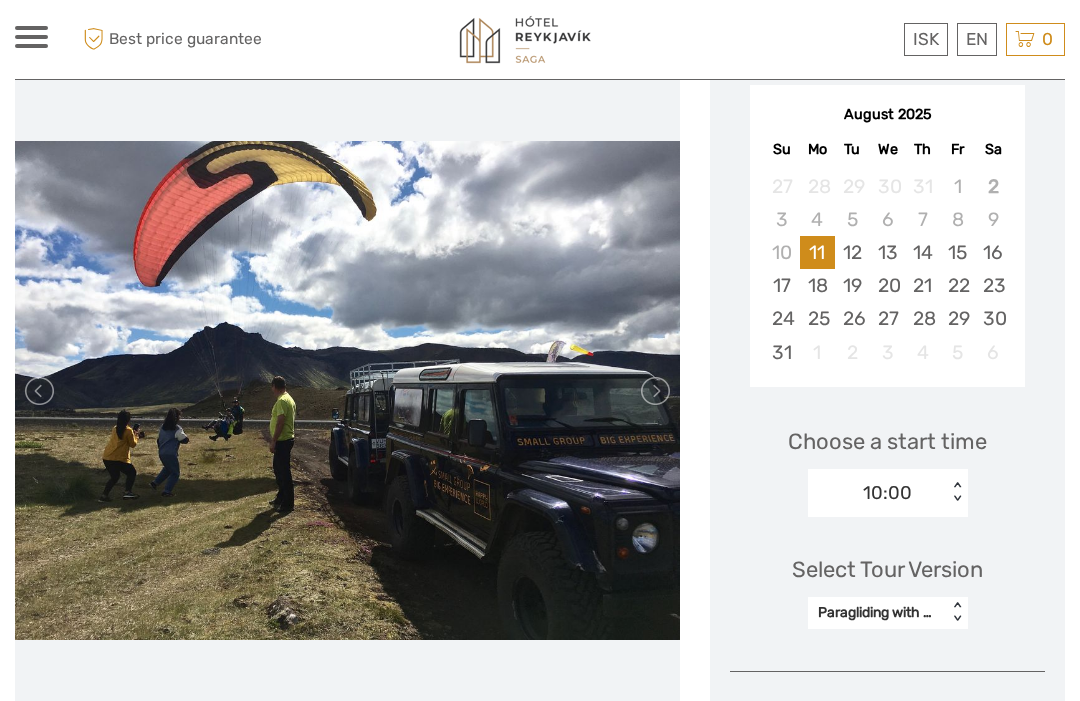 click at bounding box center [654, 391] 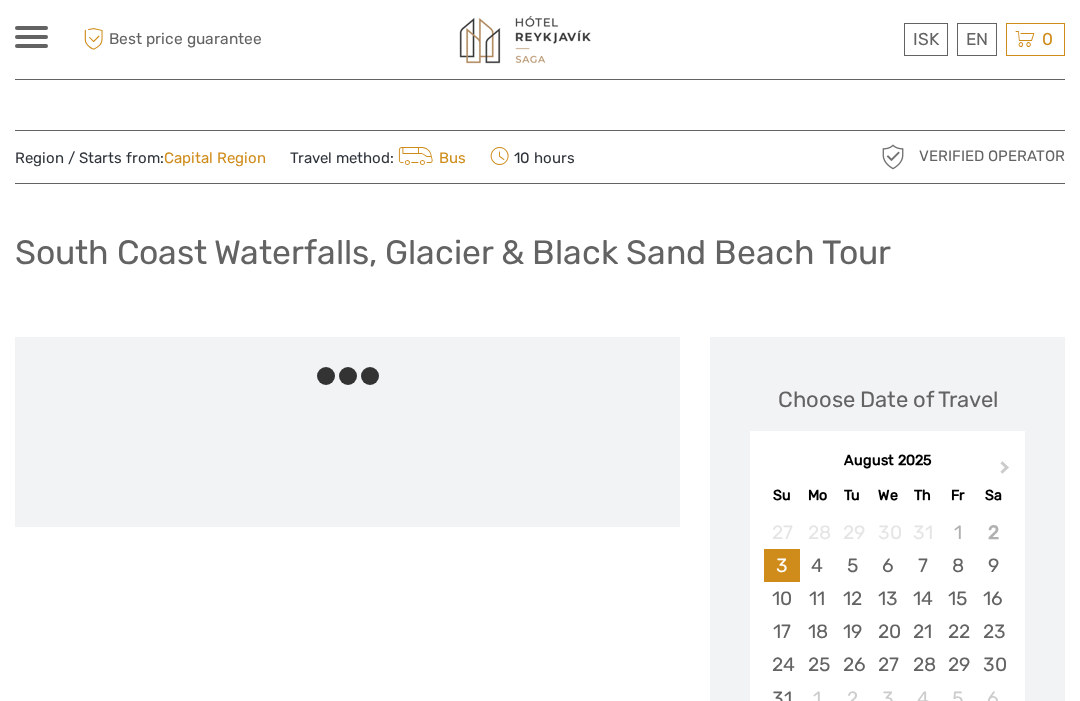 scroll, scrollTop: 0, scrollLeft: 0, axis: both 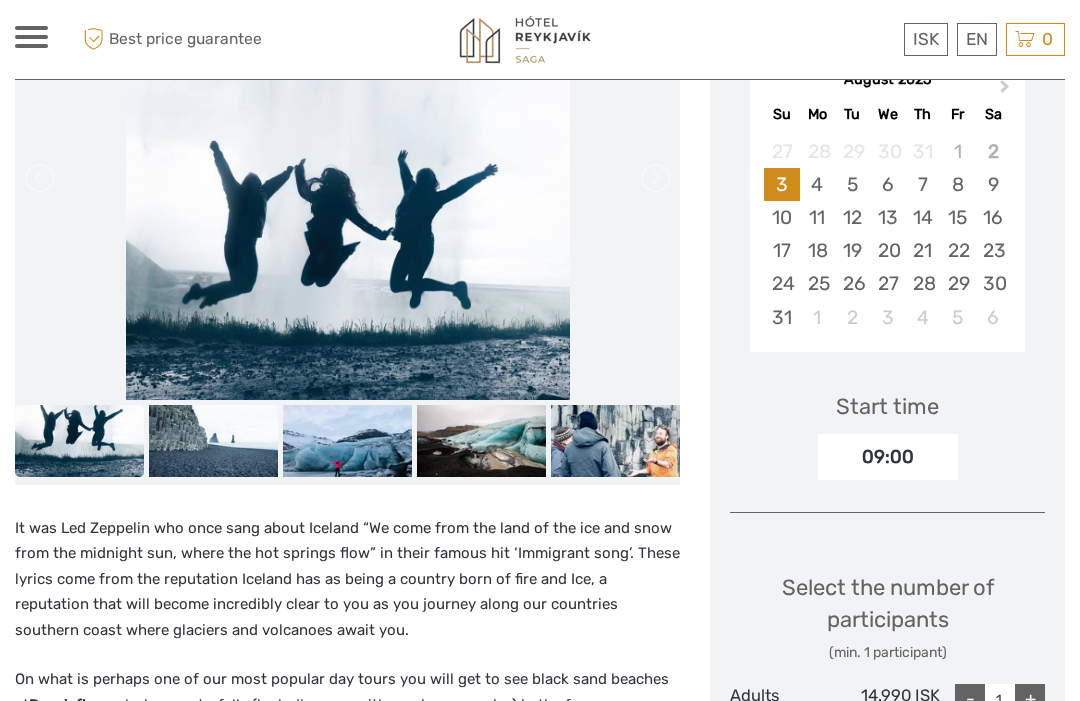 click at bounding box center (348, 178) 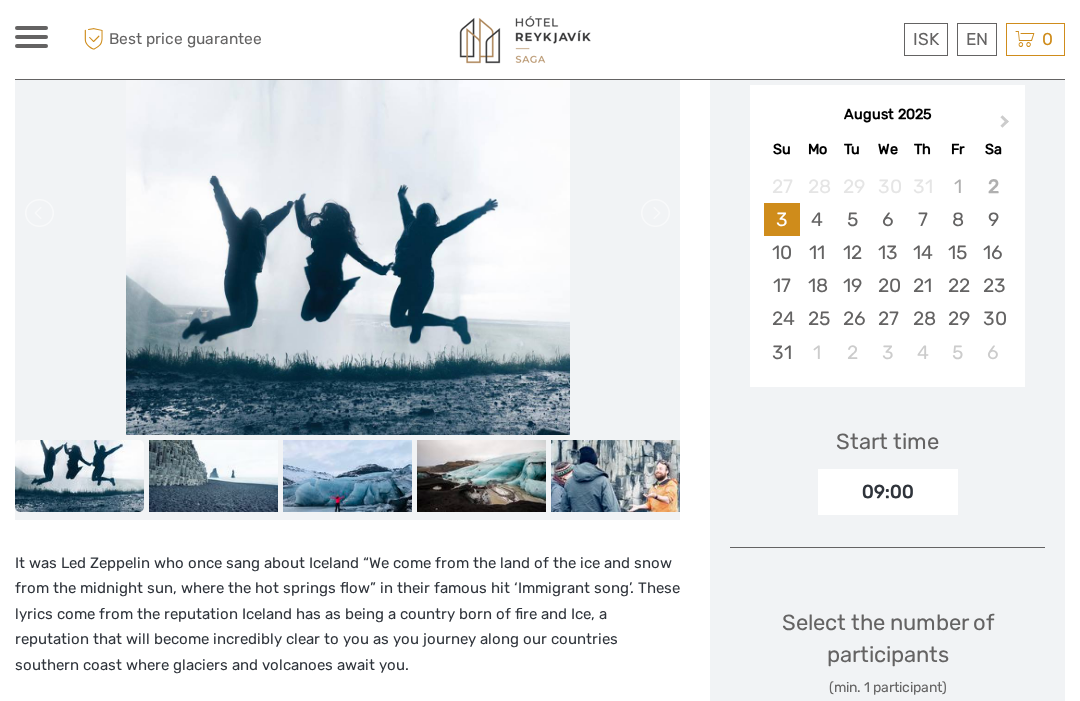 scroll, scrollTop: 345, scrollLeft: 0, axis: vertical 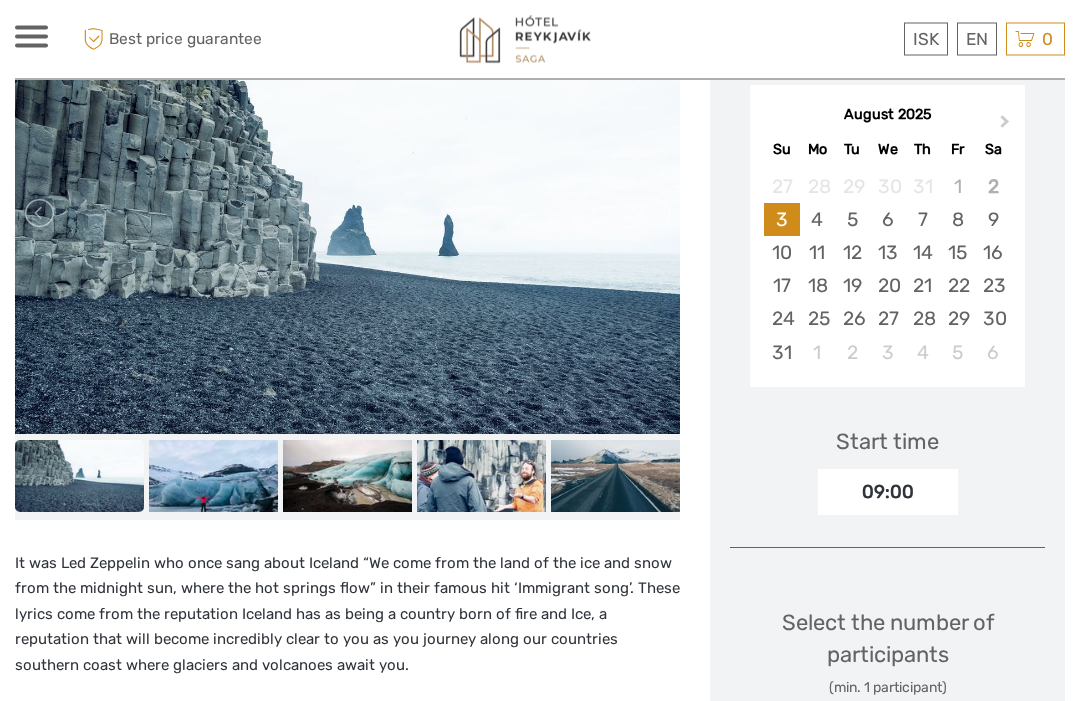 click on "6" at bounding box center [887, 220] 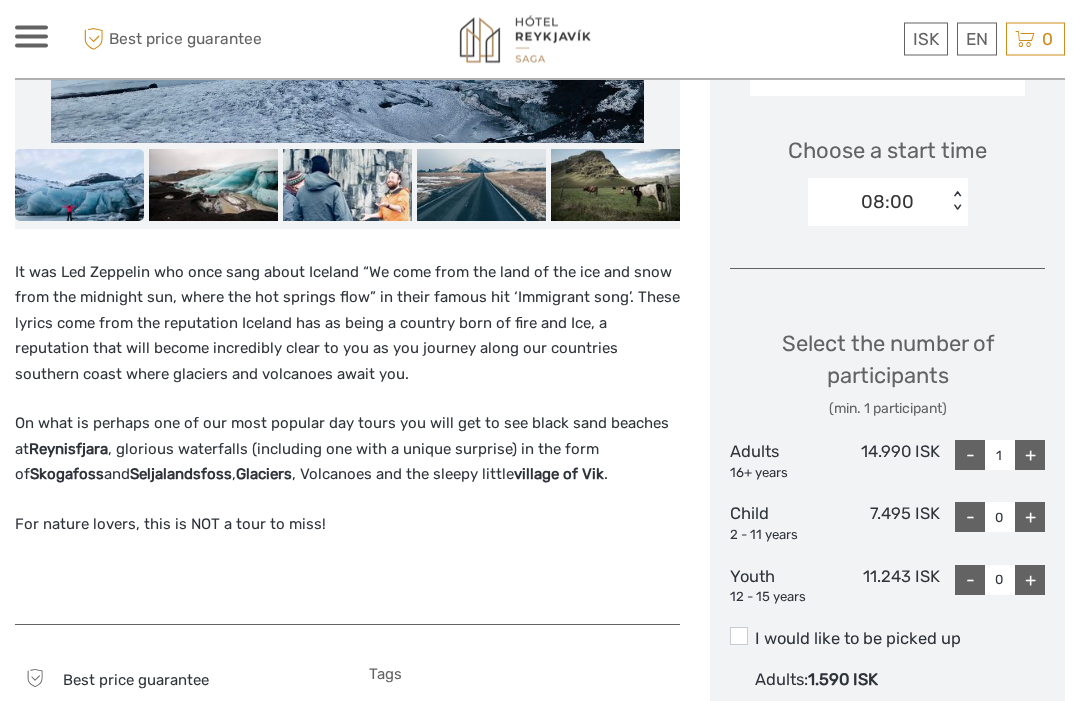 scroll, scrollTop: 637, scrollLeft: 0, axis: vertical 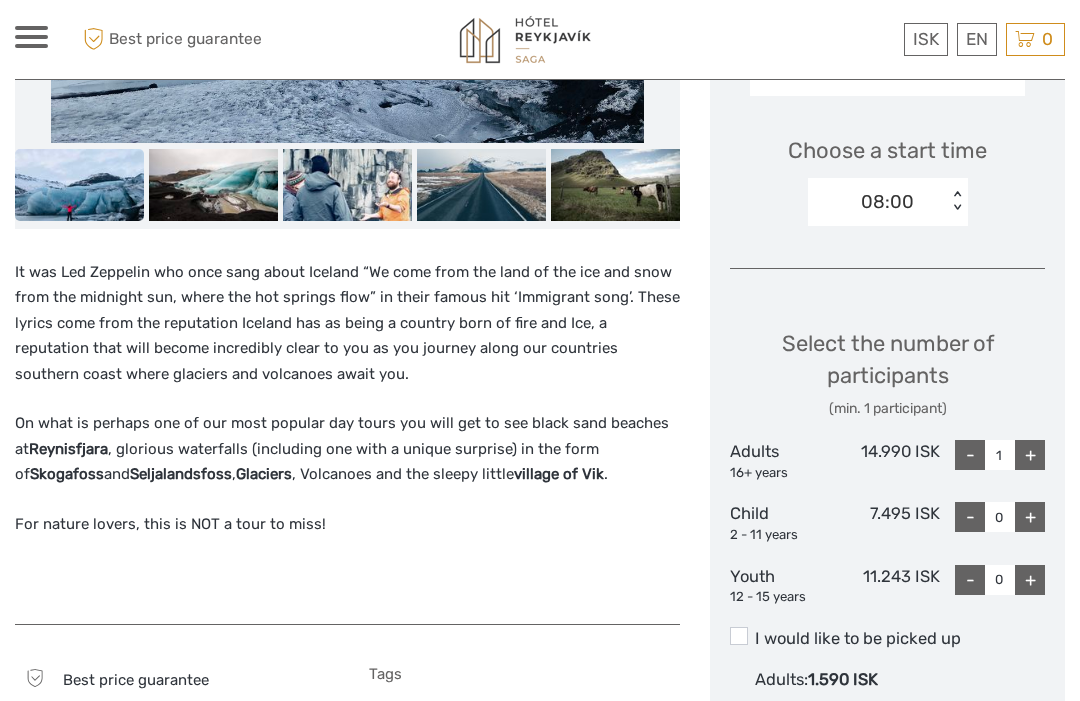 click on "+" at bounding box center (1030, 455) 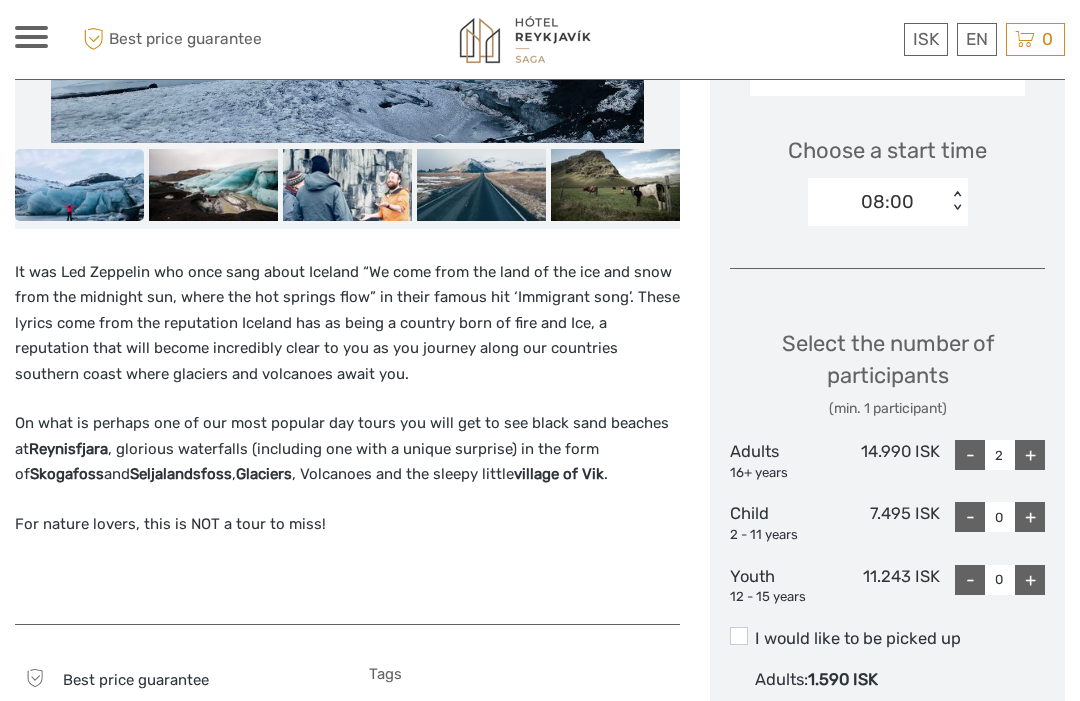 click on "+" at bounding box center [1030, 455] 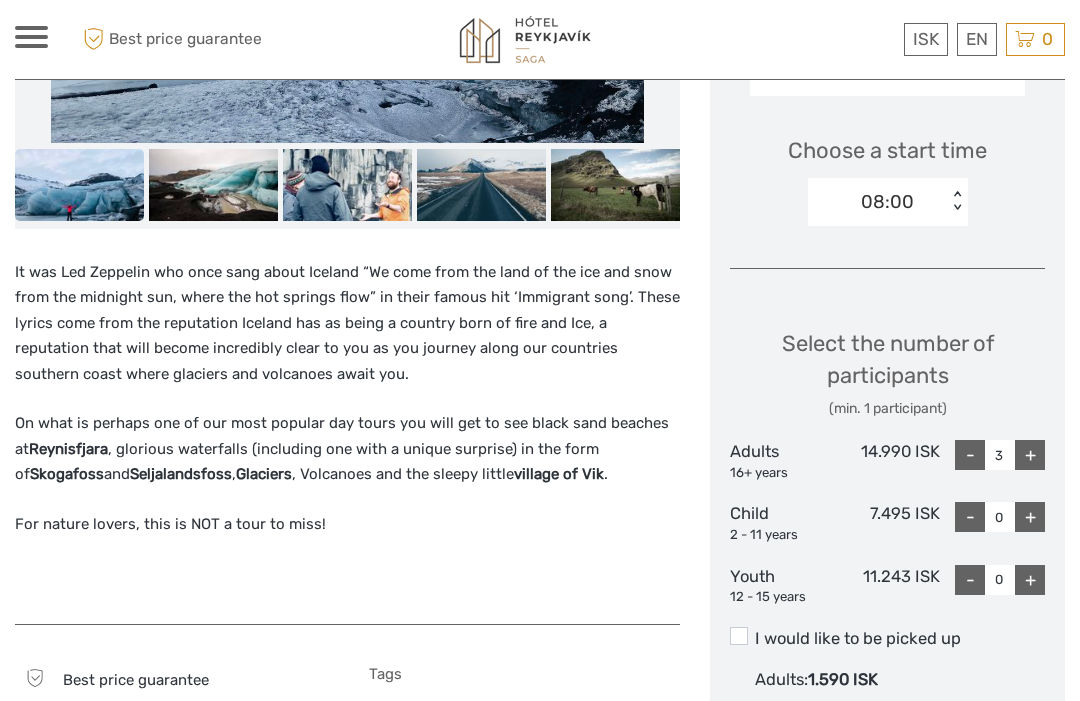 click on "-" at bounding box center [970, 455] 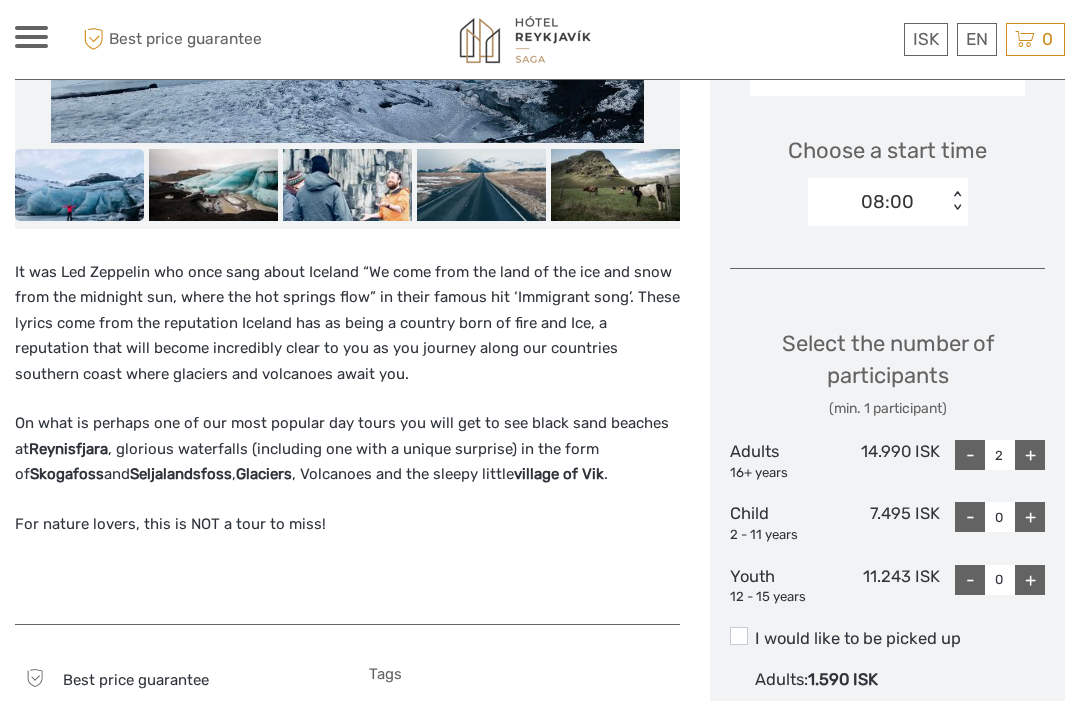 click on "+" at bounding box center (1030, 517) 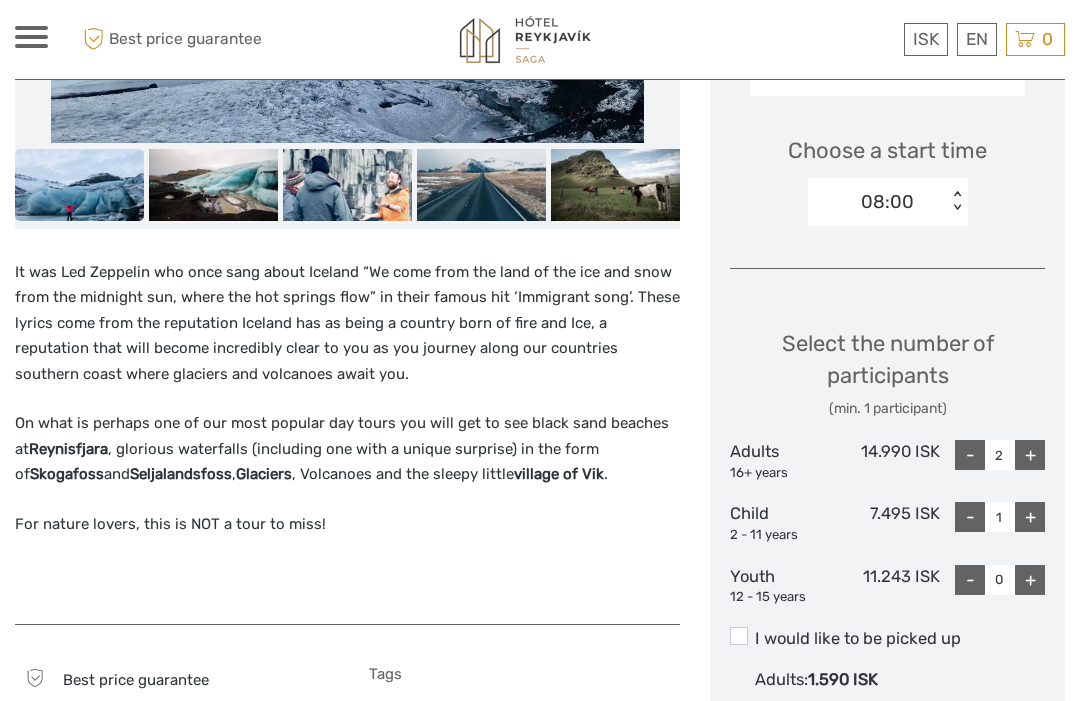 click on "+" at bounding box center [1030, 580] 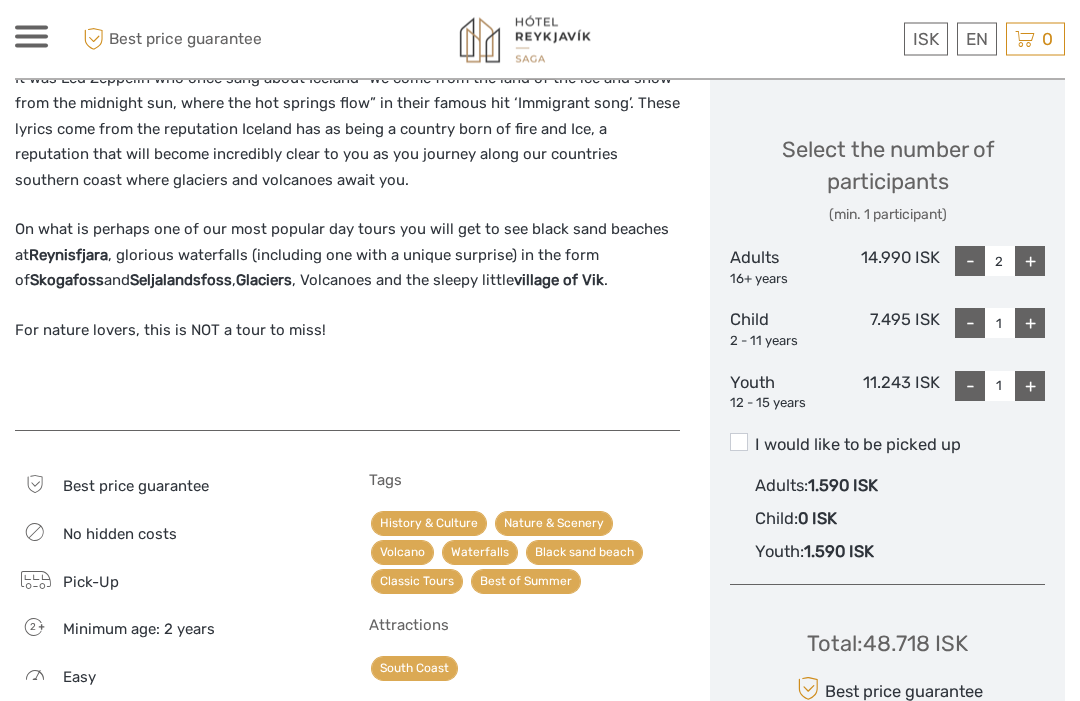 scroll, scrollTop: 832, scrollLeft: 0, axis: vertical 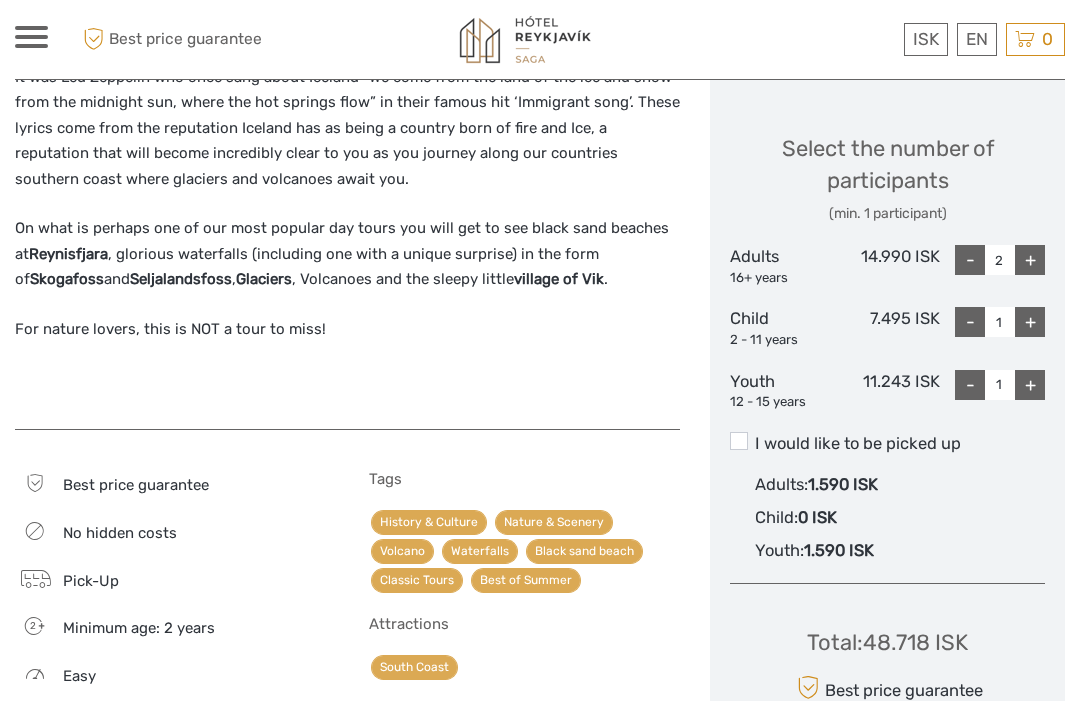 click at bounding box center [739, 441] 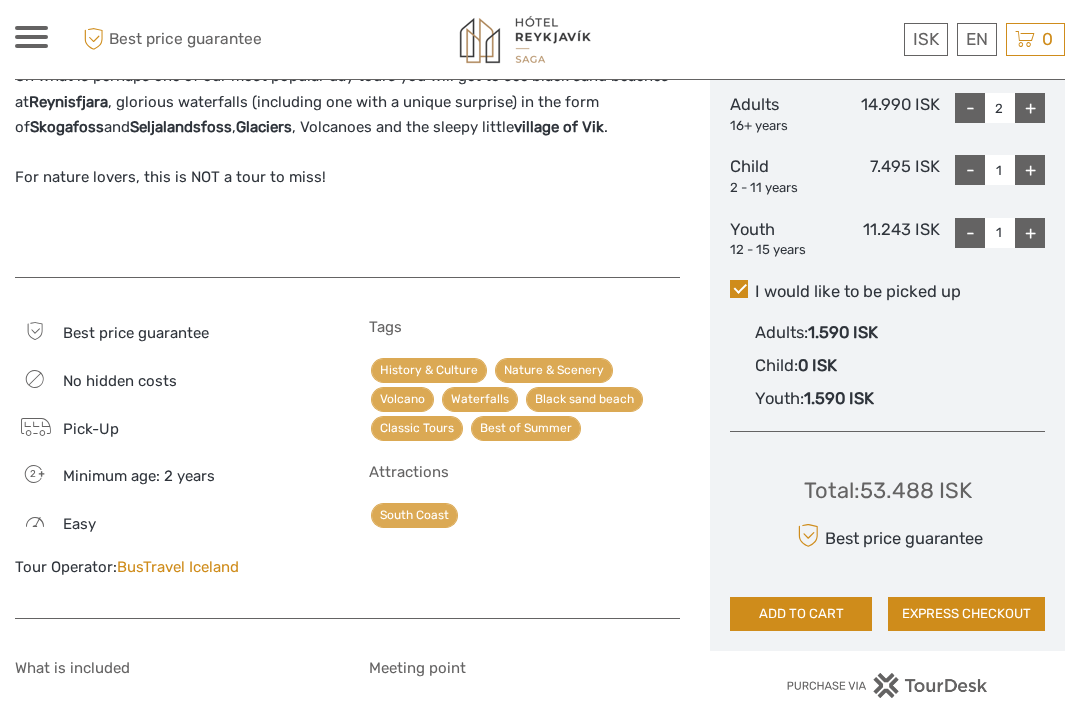 scroll, scrollTop: 985, scrollLeft: 0, axis: vertical 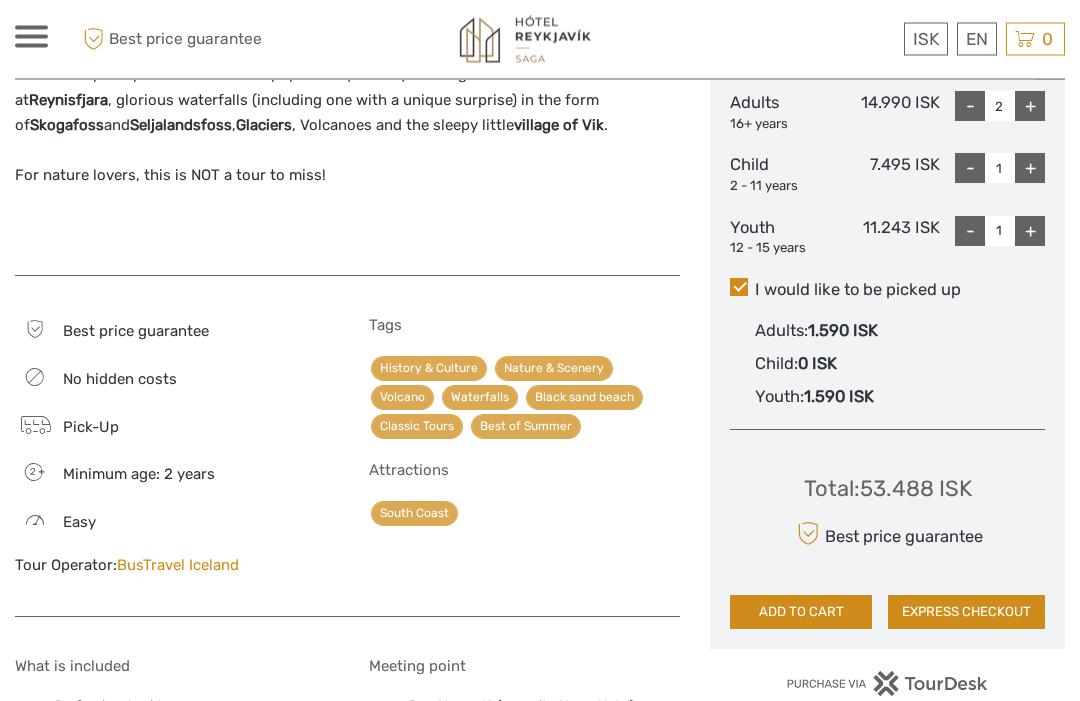 click on "ADD TO CART" at bounding box center (801, 613) 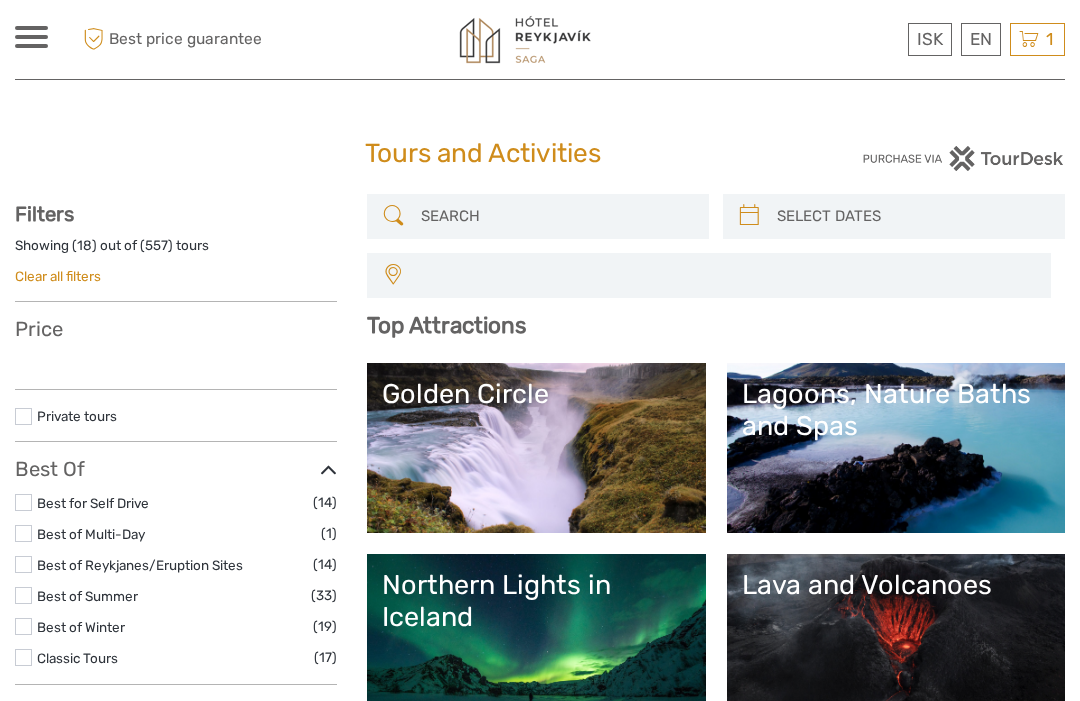 select 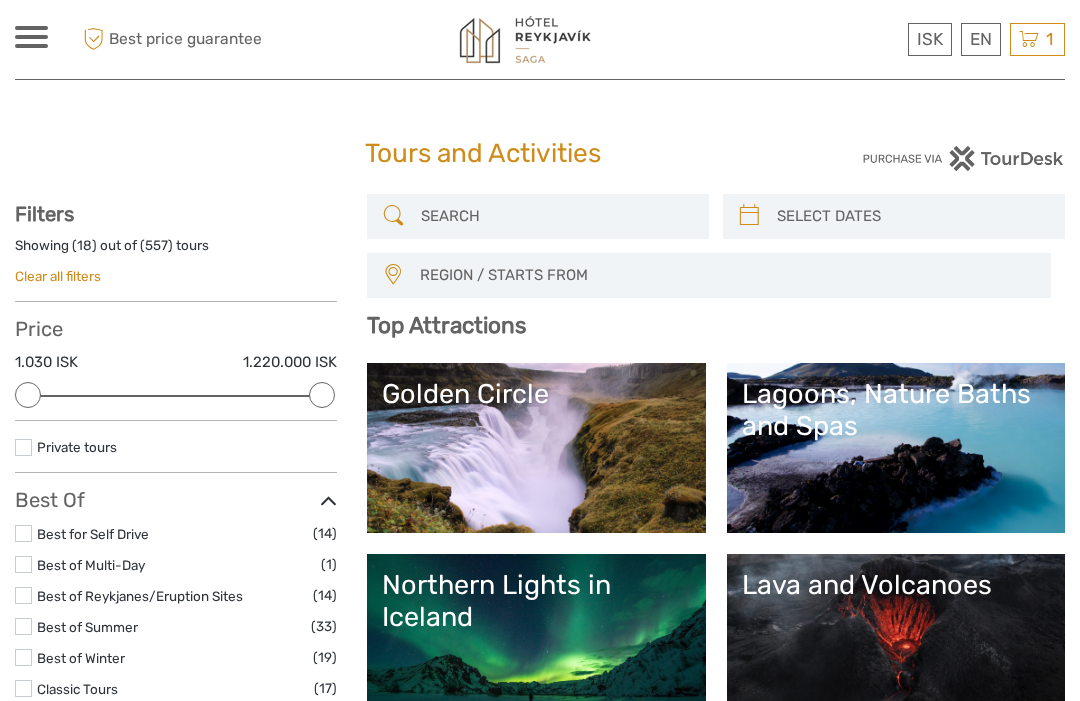 scroll, scrollTop: 0, scrollLeft: 0, axis: both 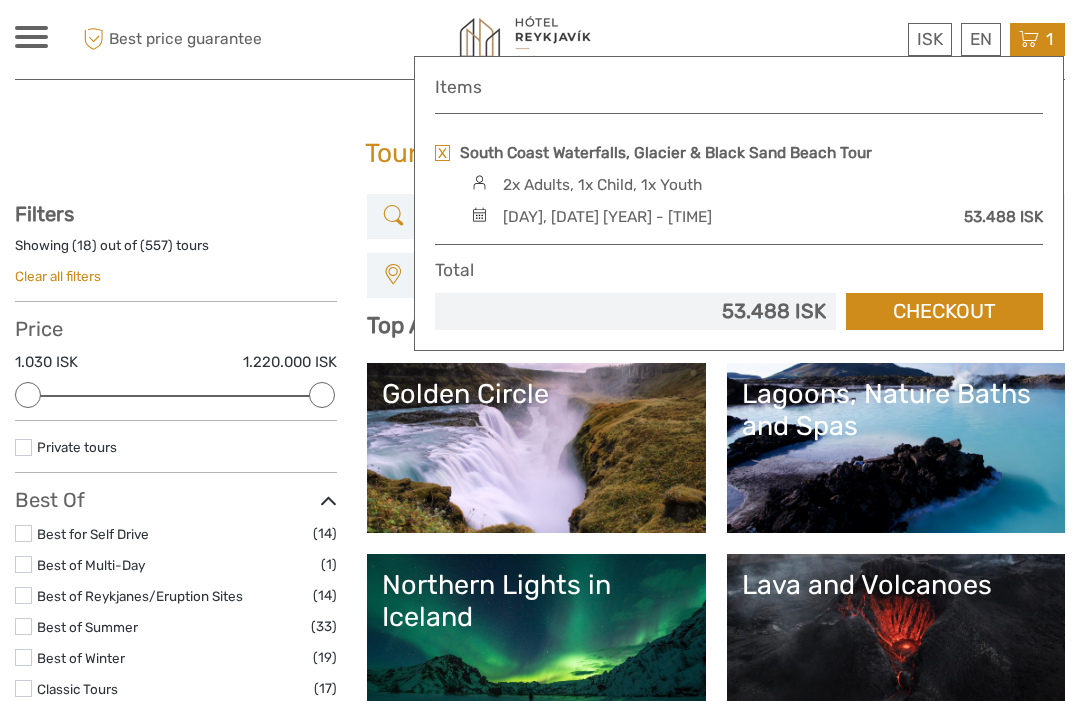 click on "Checkout" at bounding box center (944, 311) 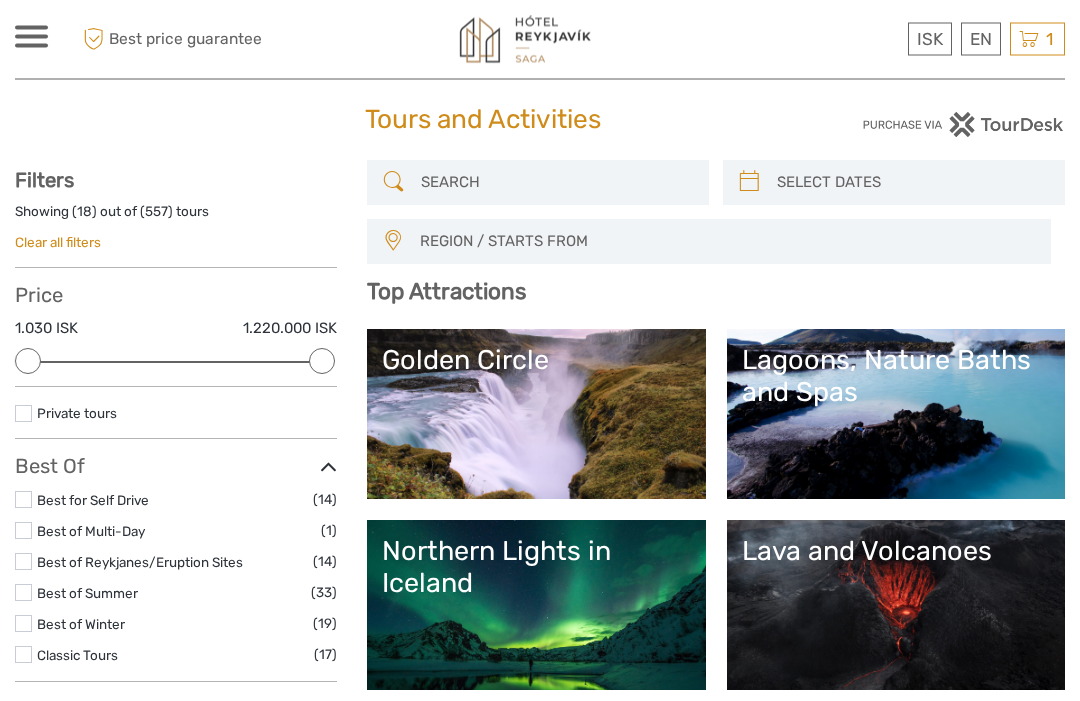 scroll, scrollTop: 34, scrollLeft: 0, axis: vertical 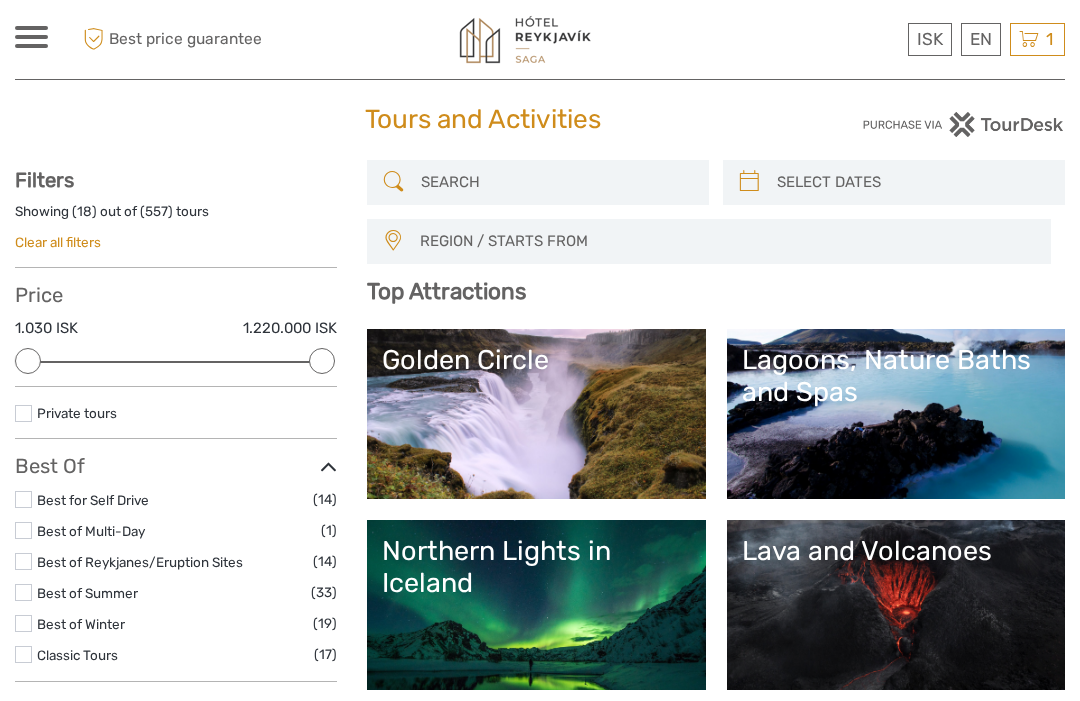 click at bounding box center [1029, 39] 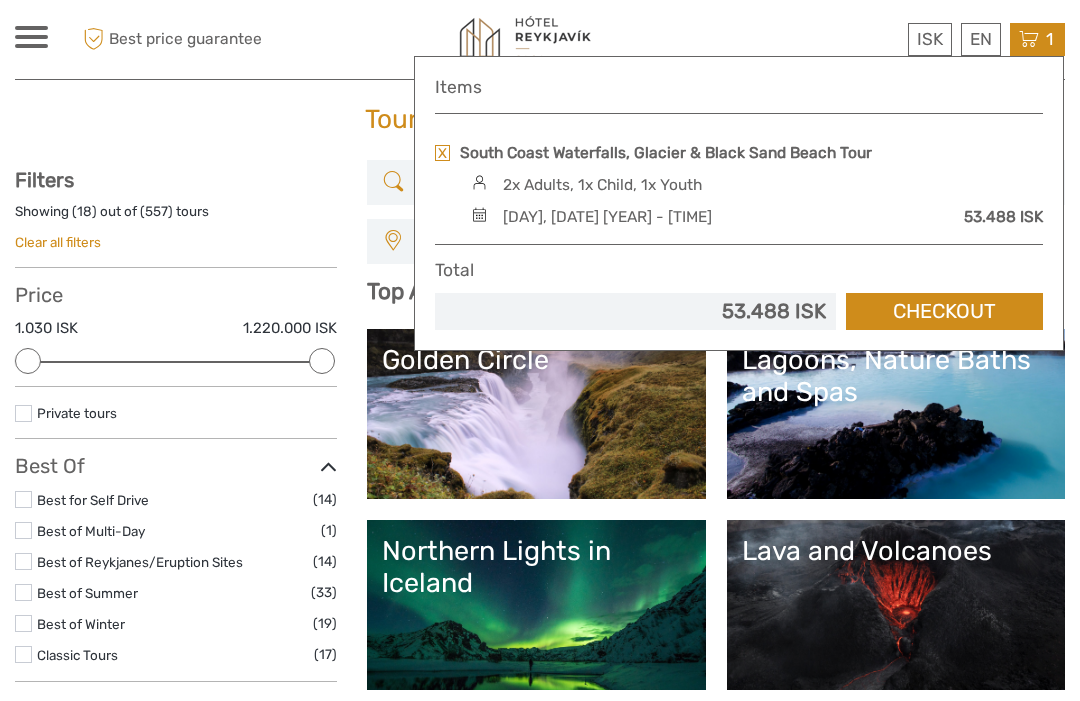 click on "South Coast Waterfalls, Glacier & Black Sand Beach Tour" at bounding box center (666, 153) 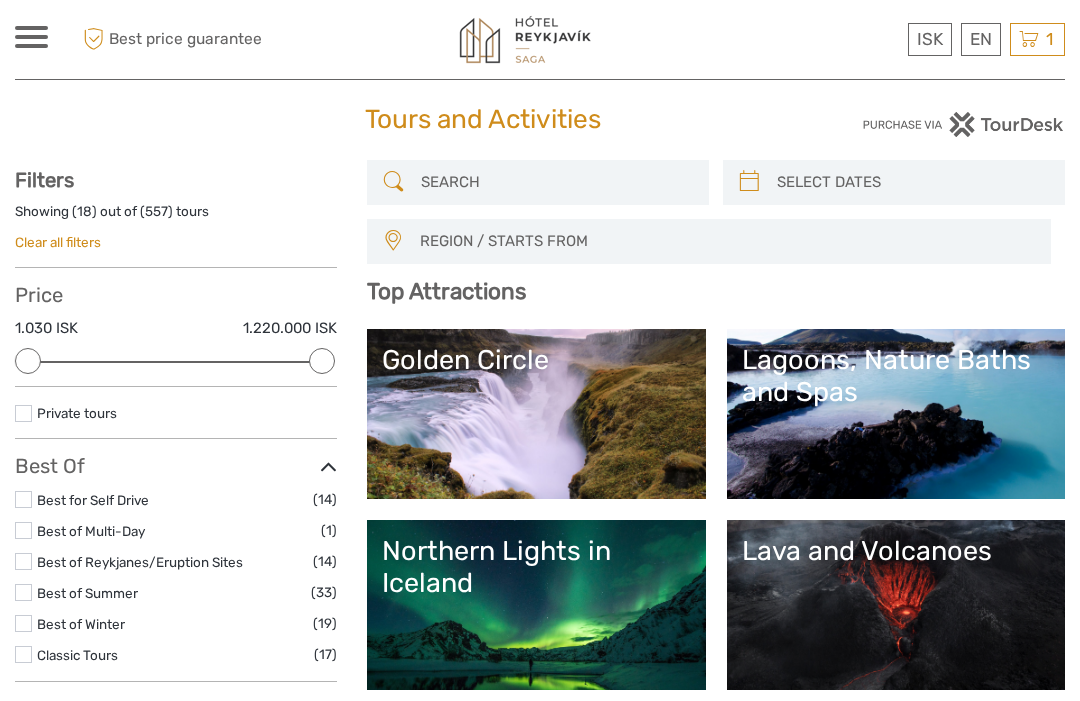 scroll, scrollTop: 101, scrollLeft: 0, axis: vertical 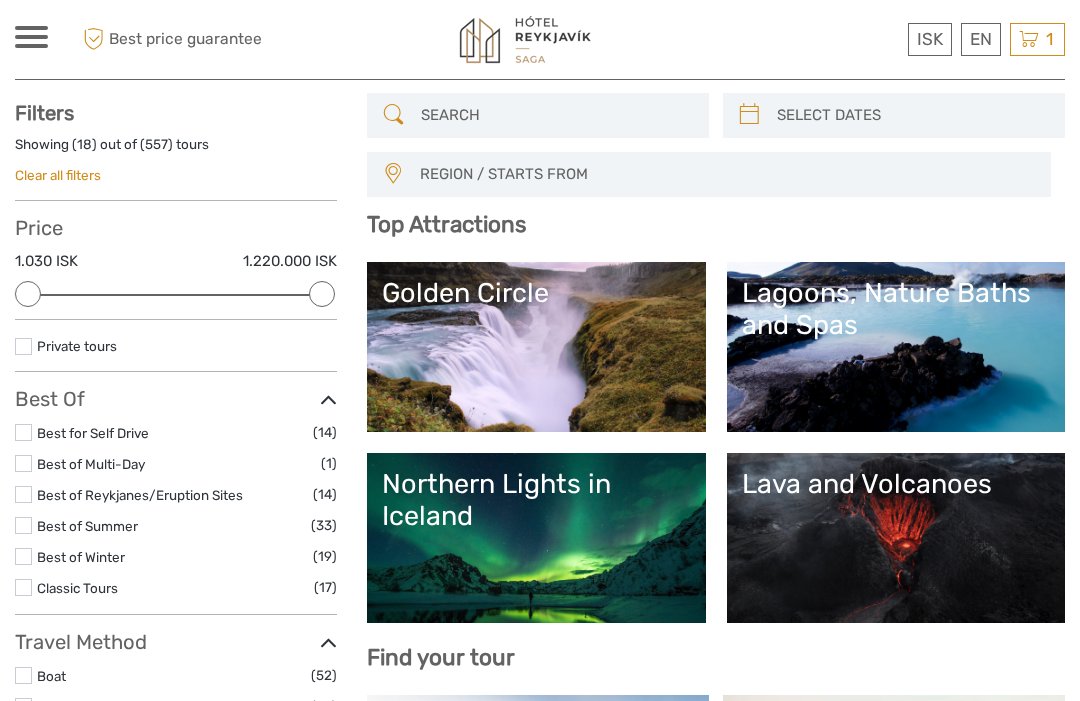 click at bounding box center [23, 525] 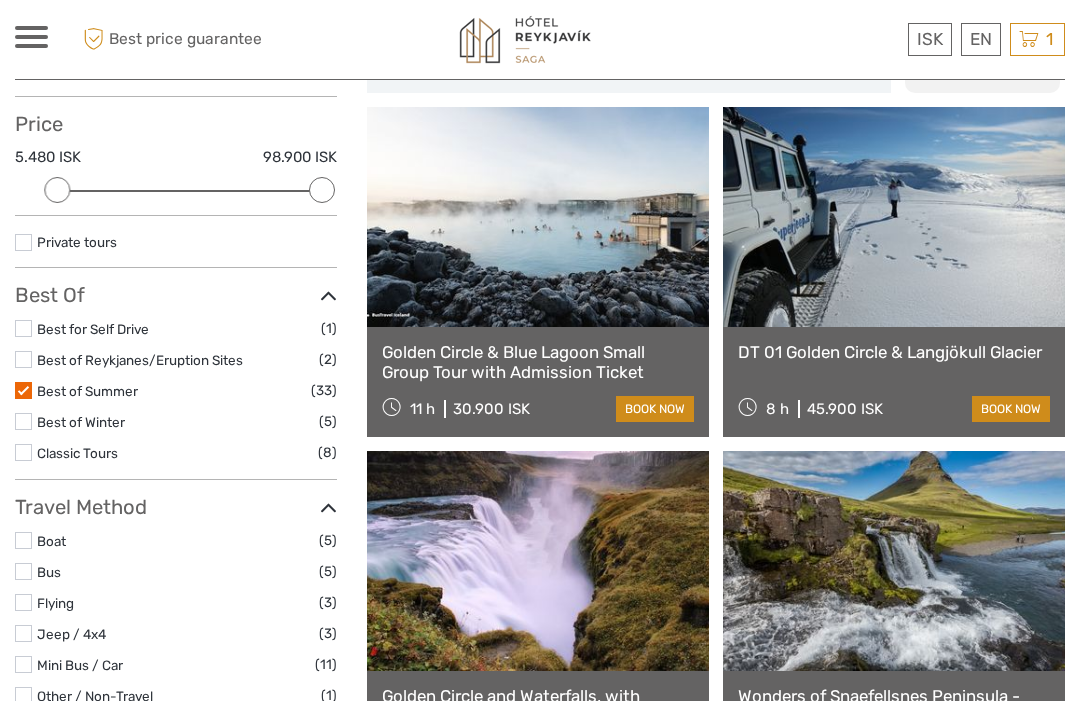 scroll, scrollTop: 0, scrollLeft: 0, axis: both 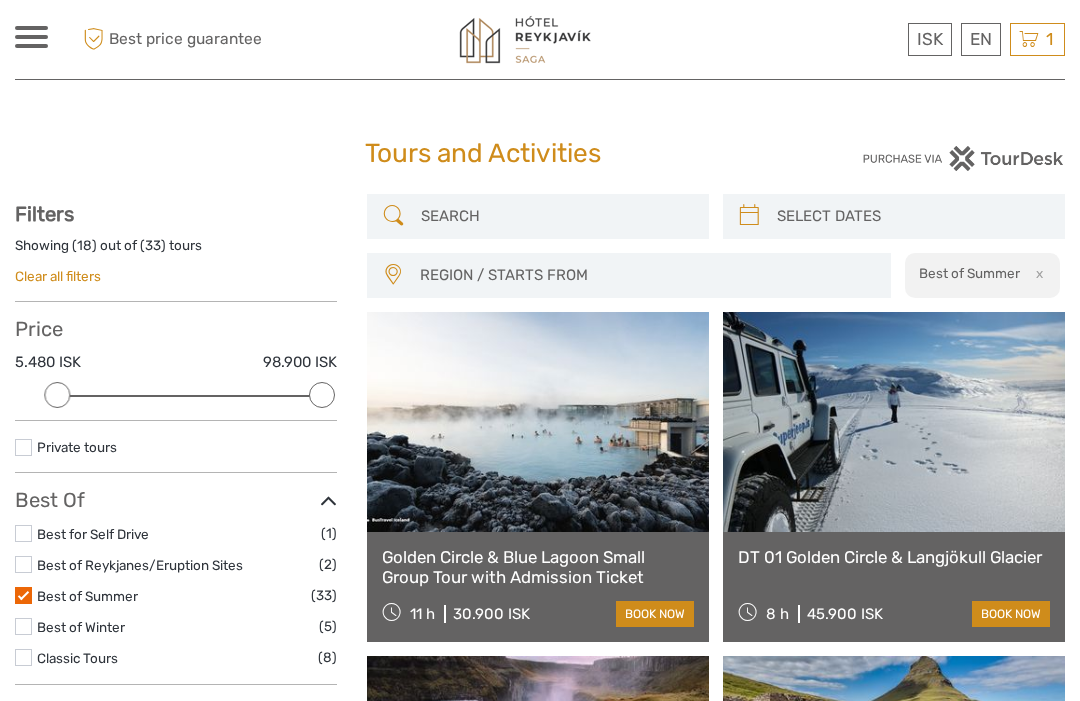 click at bounding box center (556, 216) 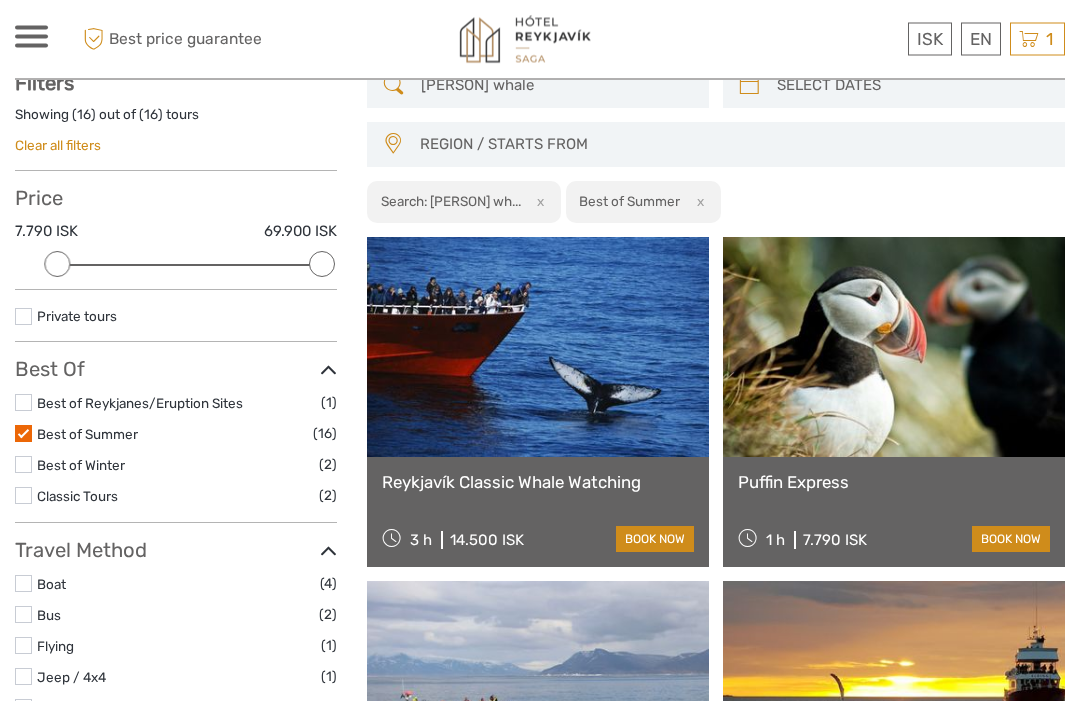 scroll, scrollTop: 0, scrollLeft: 0, axis: both 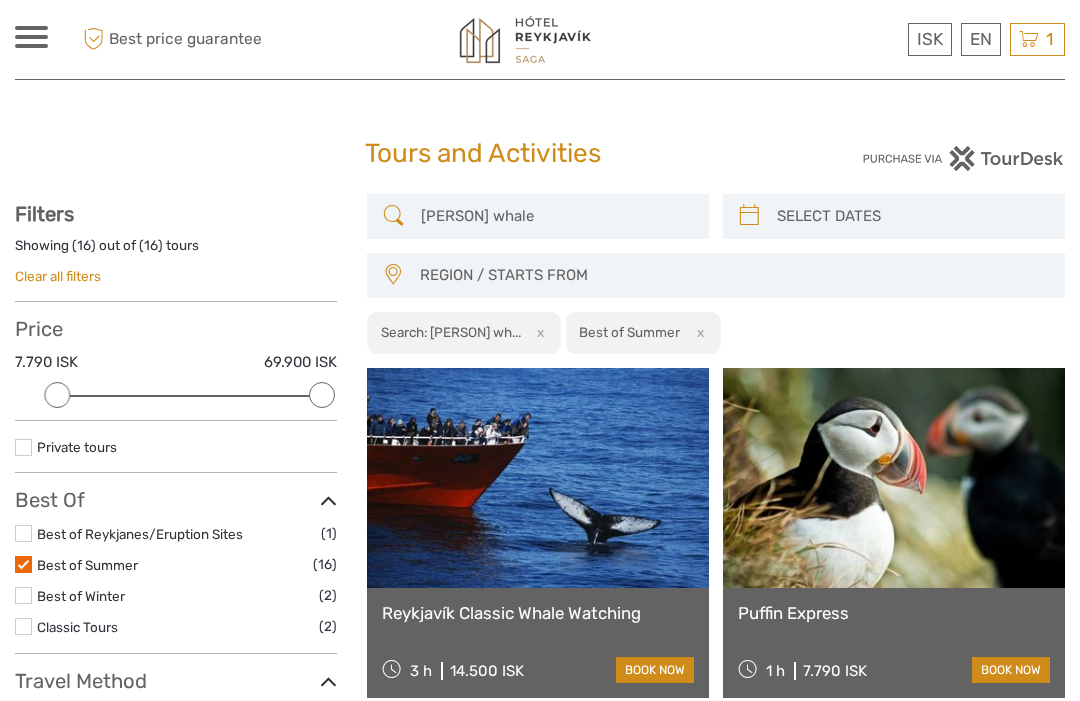 type on "Puffin whale" 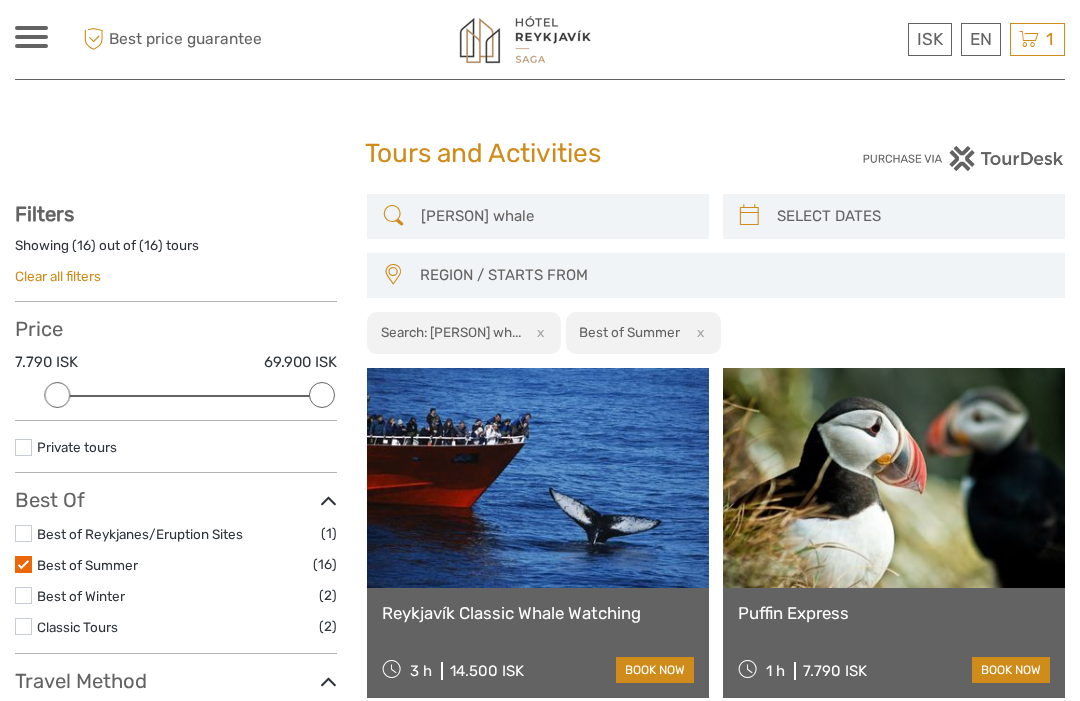 click at bounding box center [1029, 39] 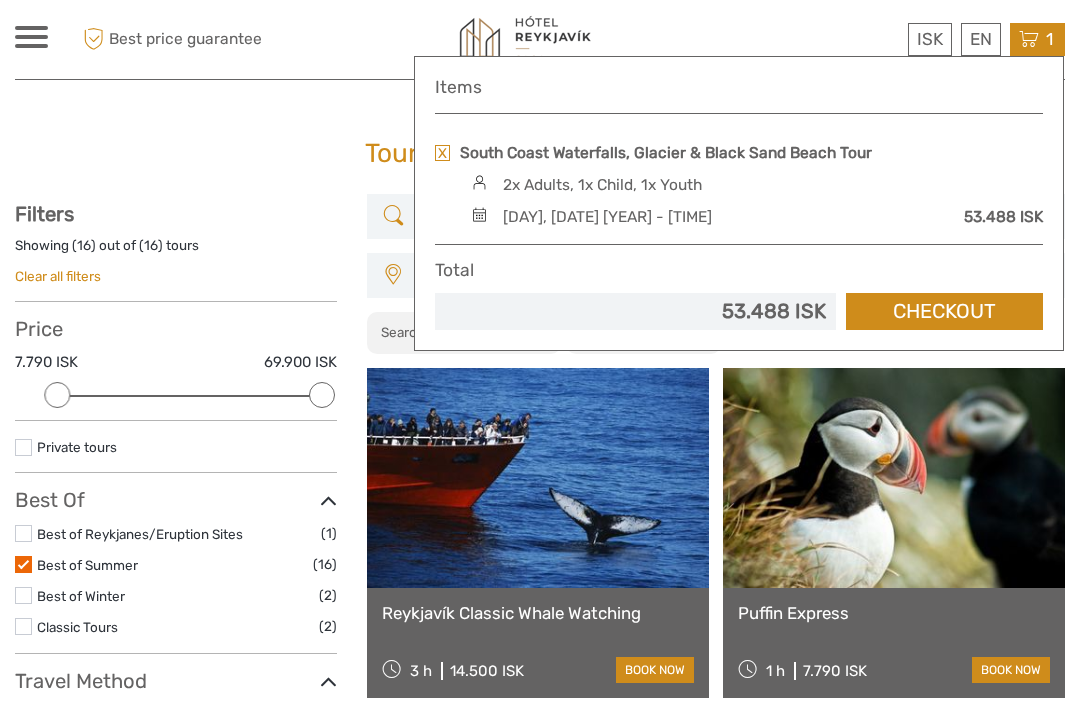 click on "South Coast Waterfalls, Glacier & Black Sand Beach Tour" at bounding box center [666, 153] 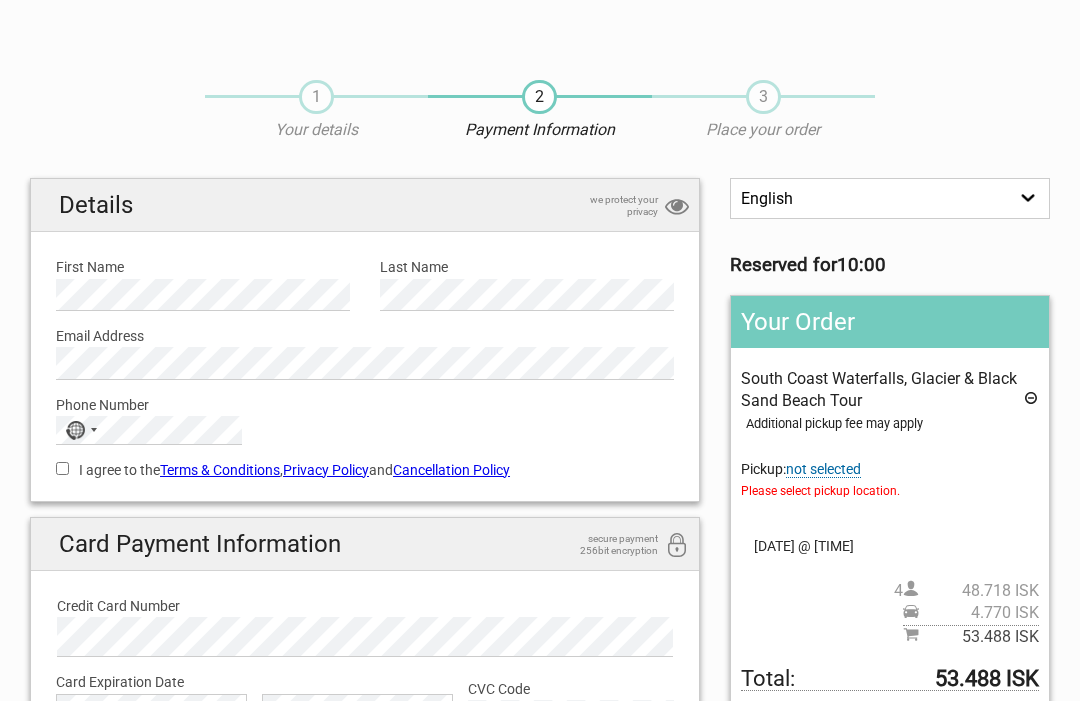 scroll, scrollTop: 0, scrollLeft: 0, axis: both 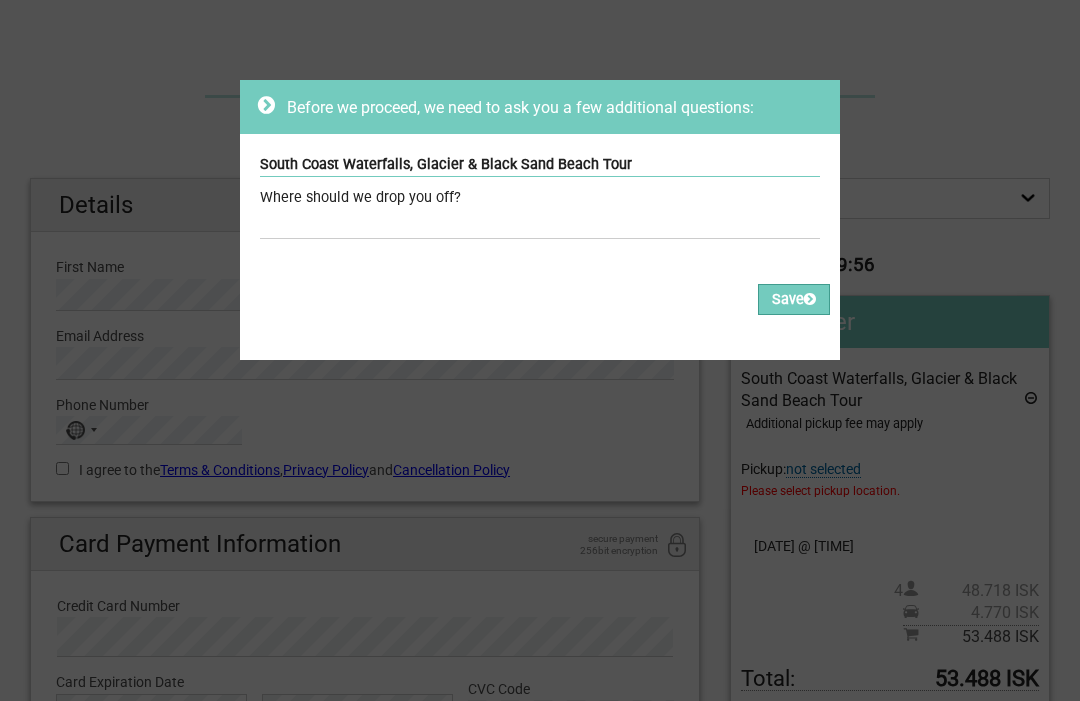 click on "Where should we drop you off?" at bounding box center (540, 198) 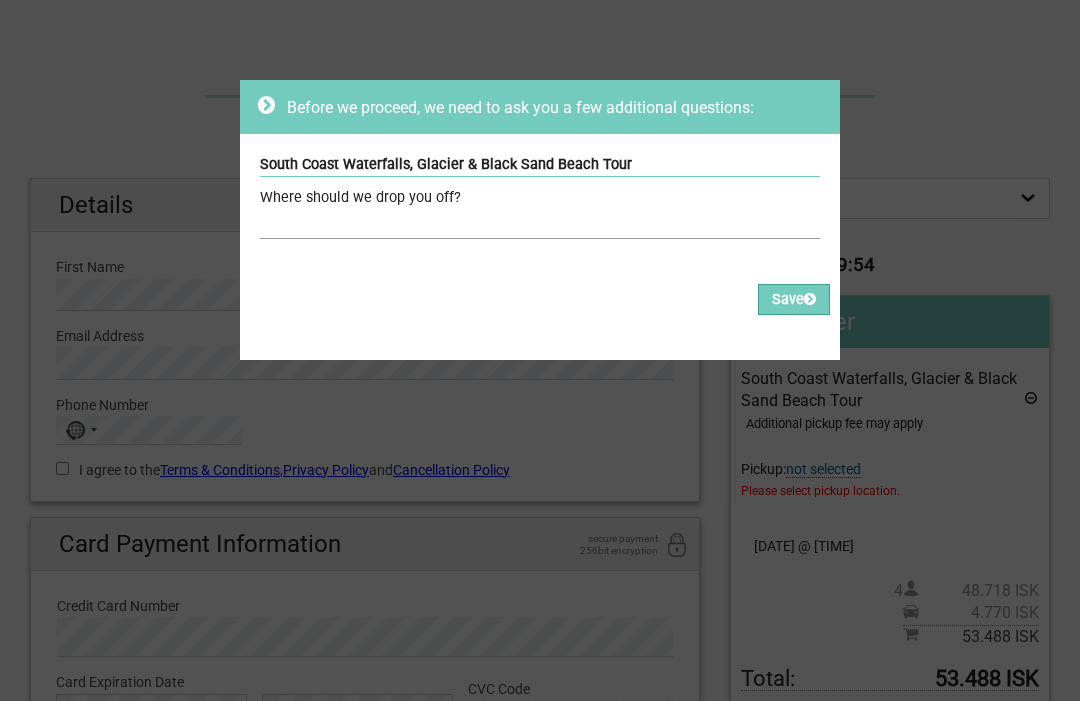 click at bounding box center (540, 224) 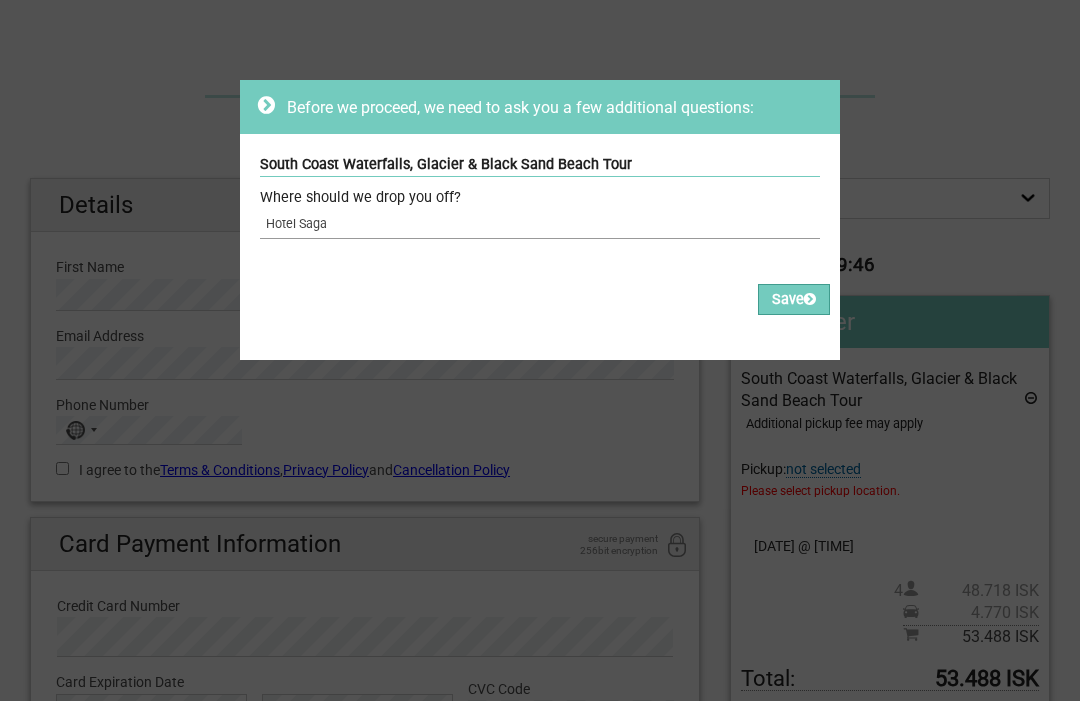 type on "Hotel Saga" 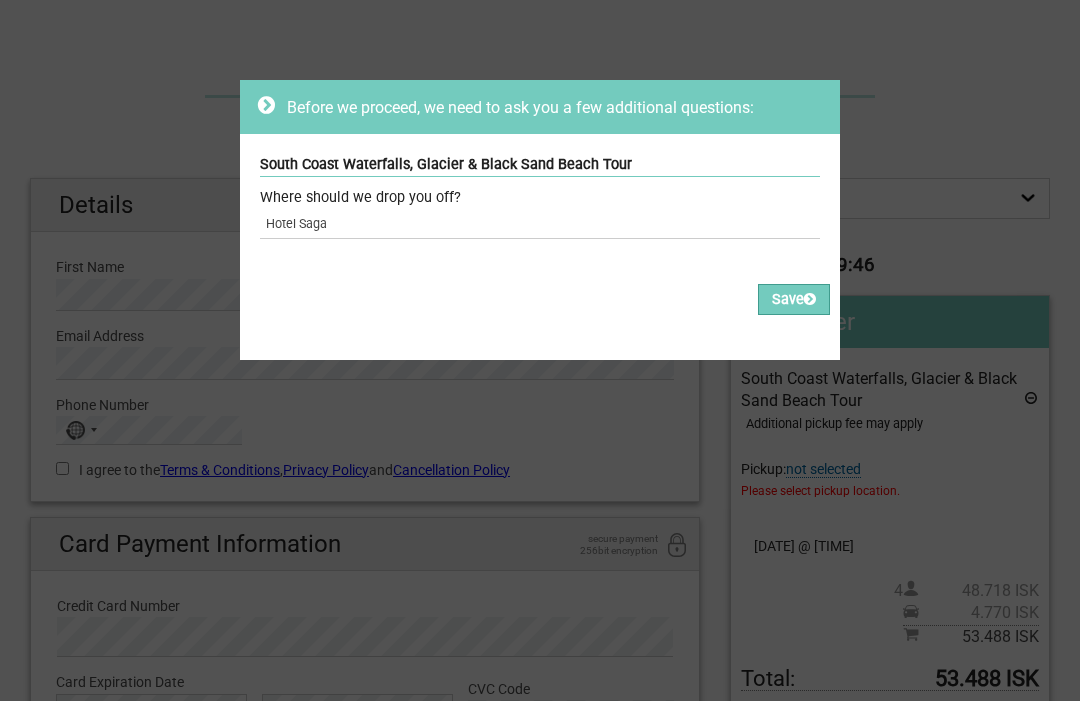 click on "Save" at bounding box center (794, 299) 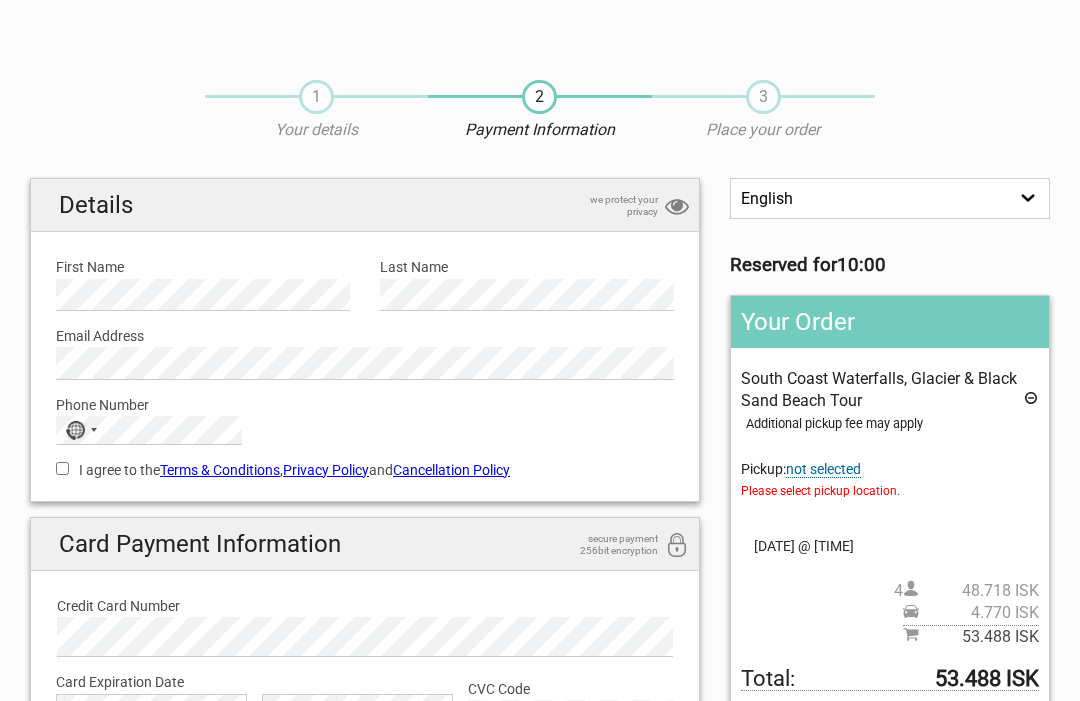 scroll, scrollTop: 0, scrollLeft: 0, axis: both 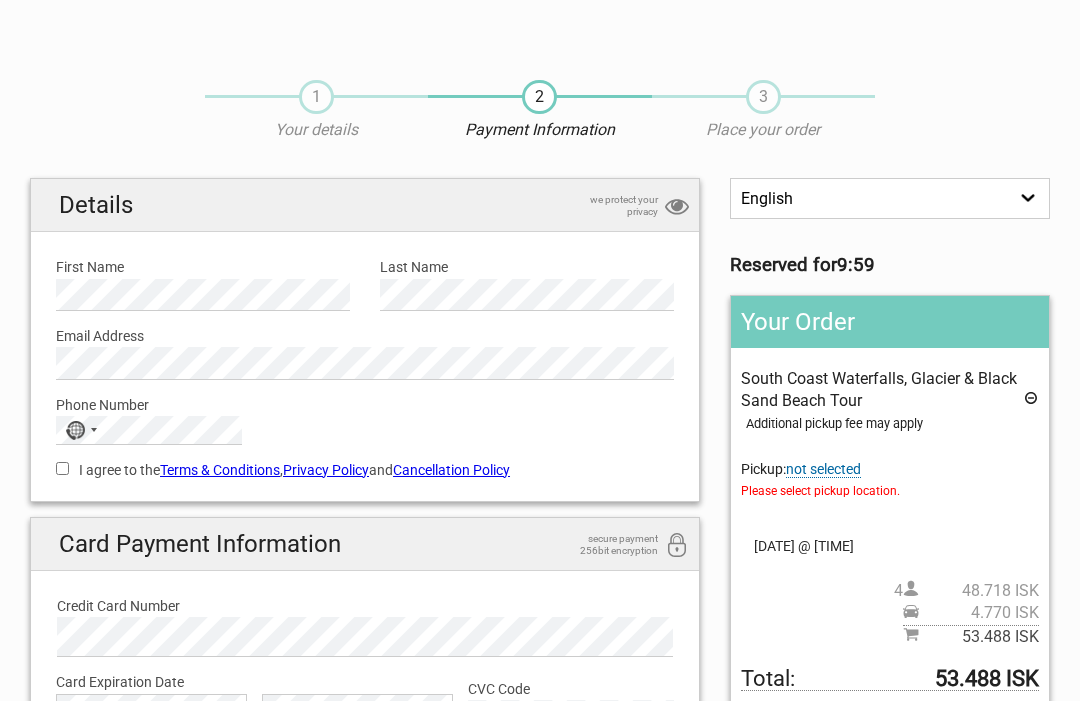 click on "not selected" at bounding box center (823, 469) 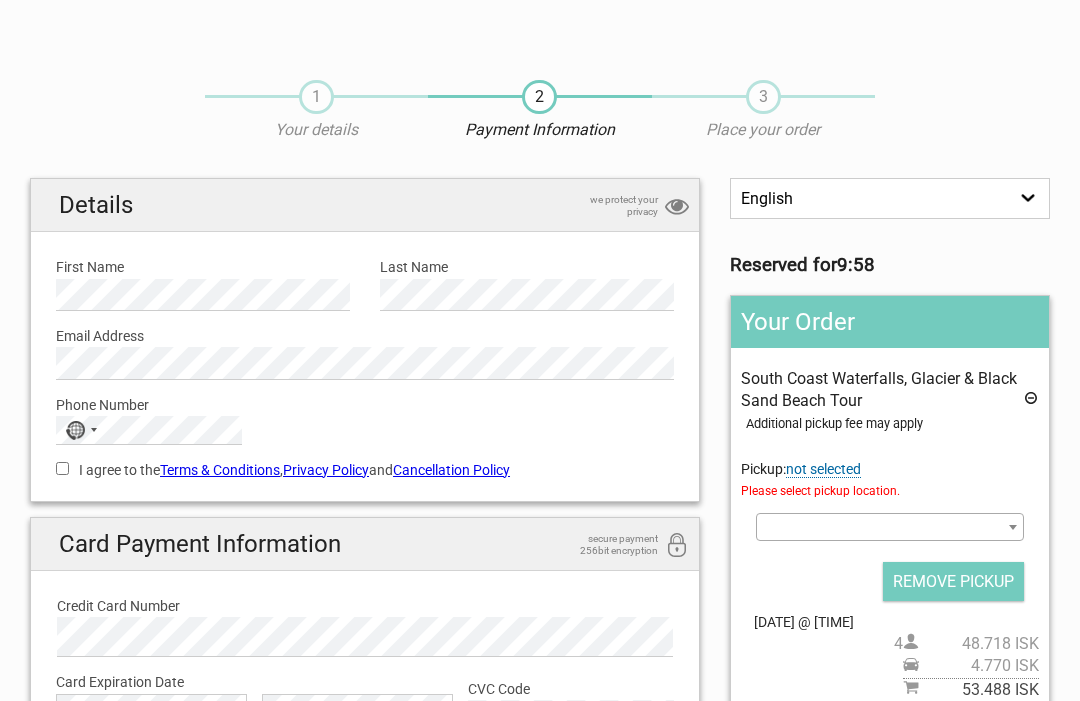 click at bounding box center [890, 527] 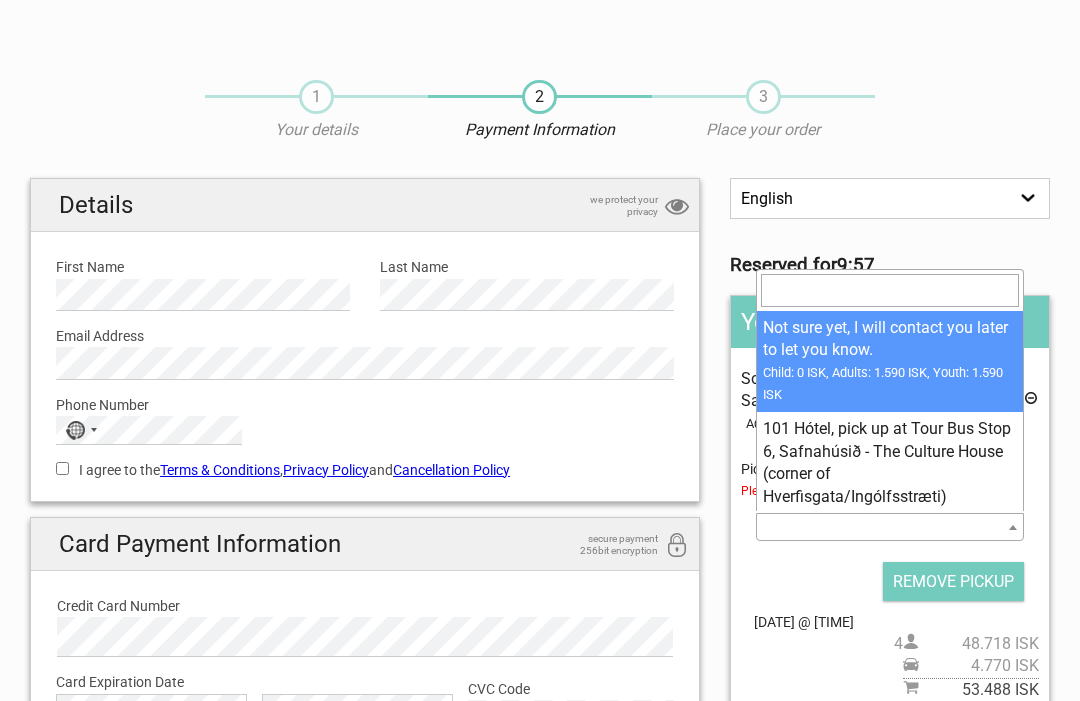 click at bounding box center (890, 527) 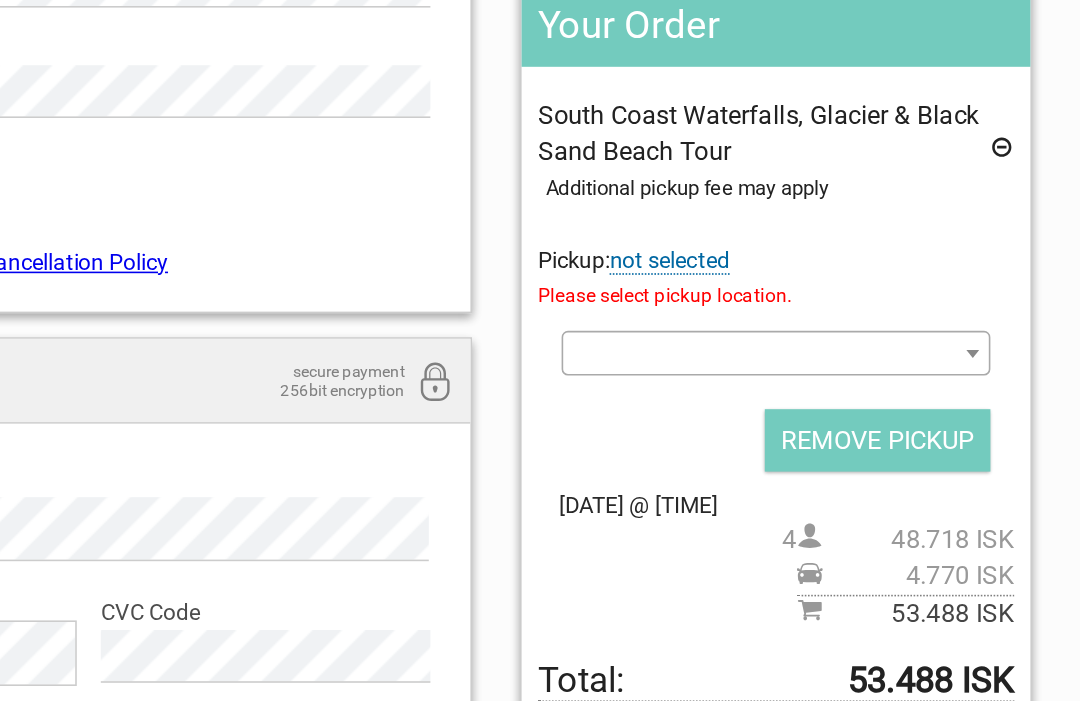 scroll, scrollTop: 44, scrollLeft: 0, axis: vertical 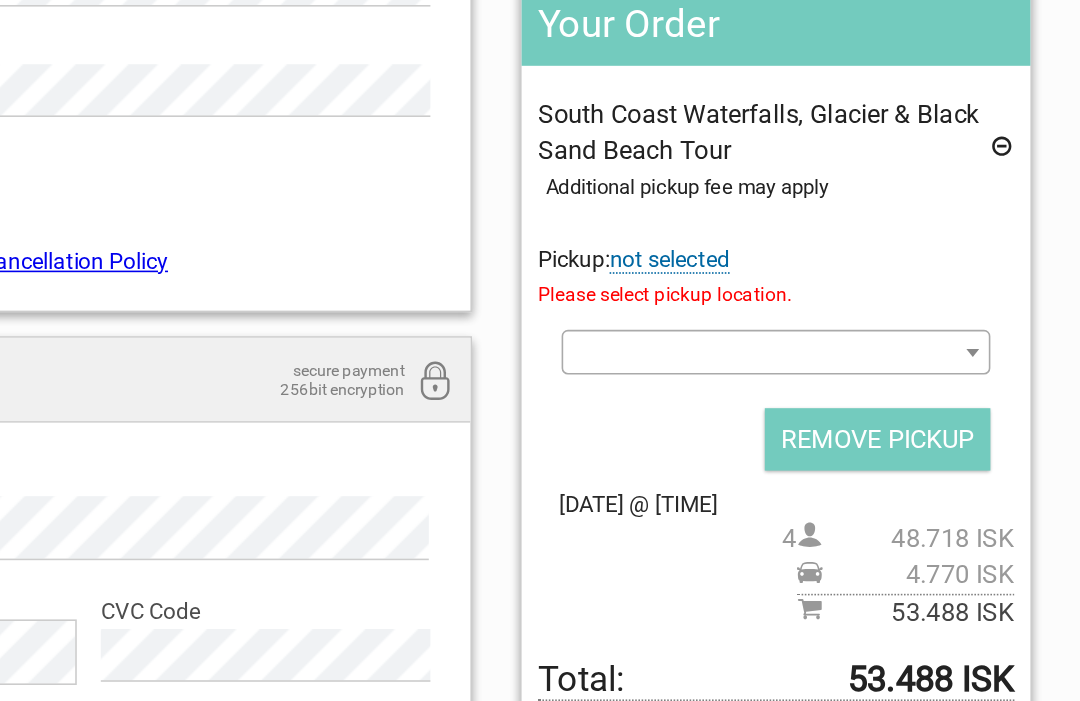 click at bounding box center (890, 483) 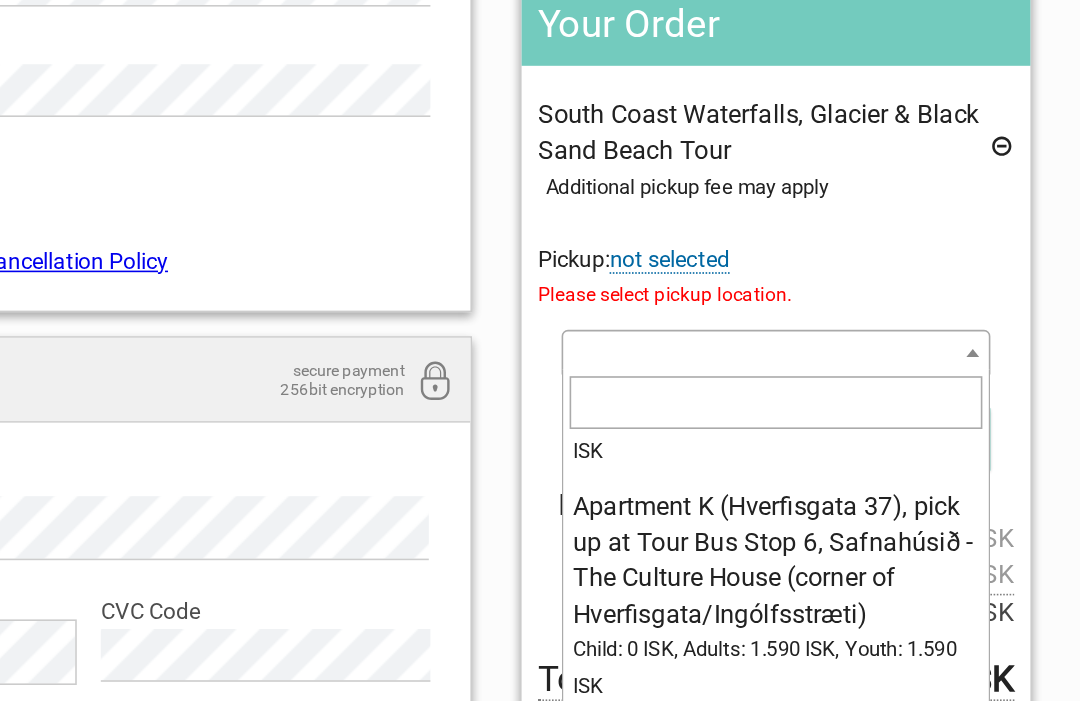 scroll, scrollTop: 1733, scrollLeft: 0, axis: vertical 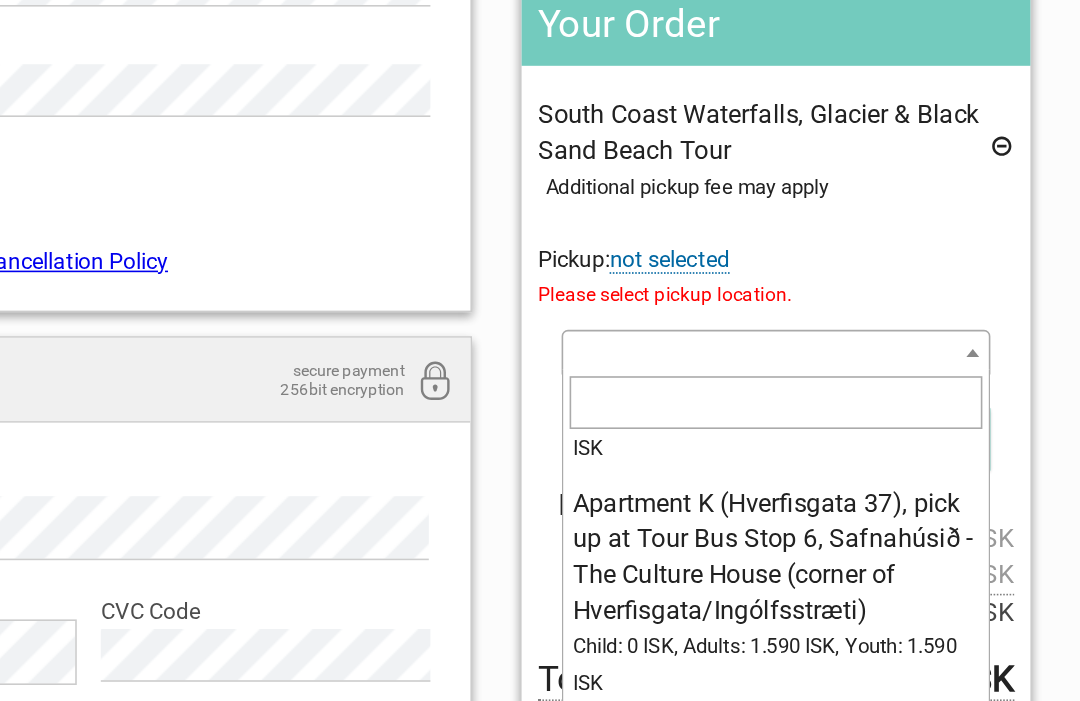 click at bounding box center [890, 514] 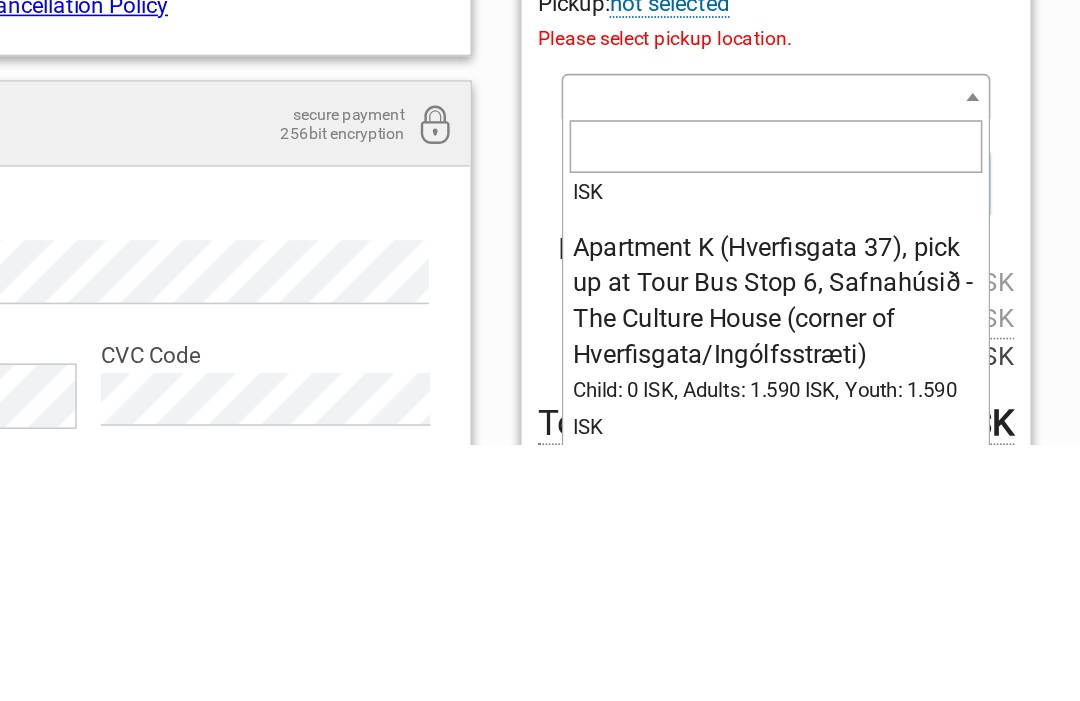 type on "s" 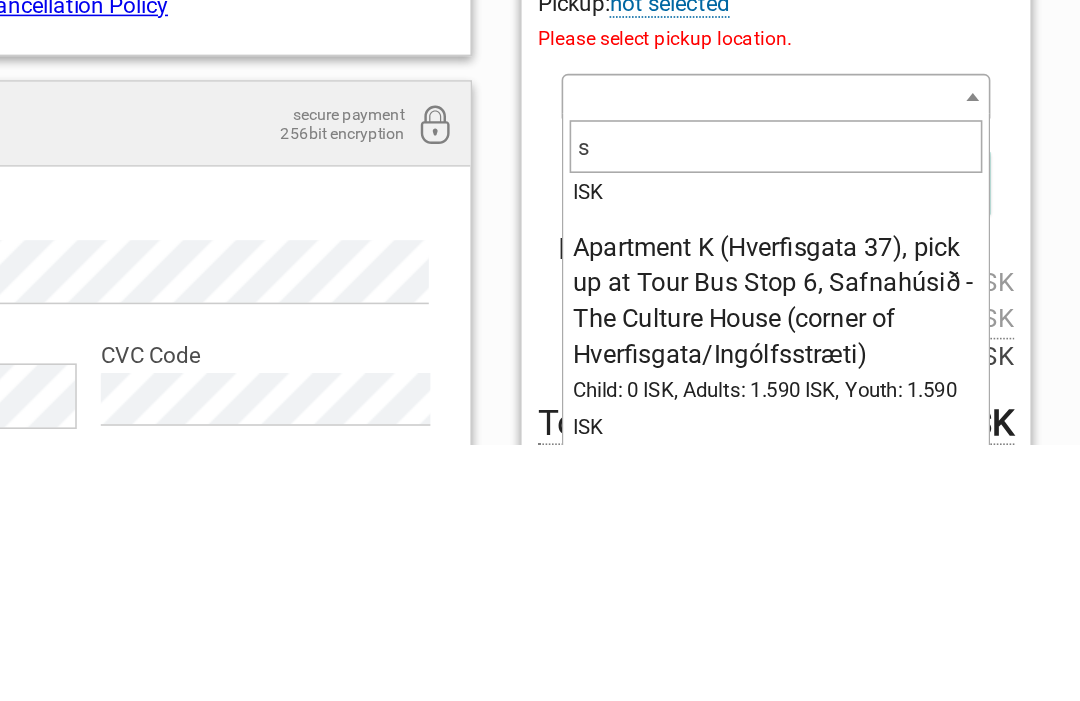 scroll, scrollTop: 0, scrollLeft: 0, axis: both 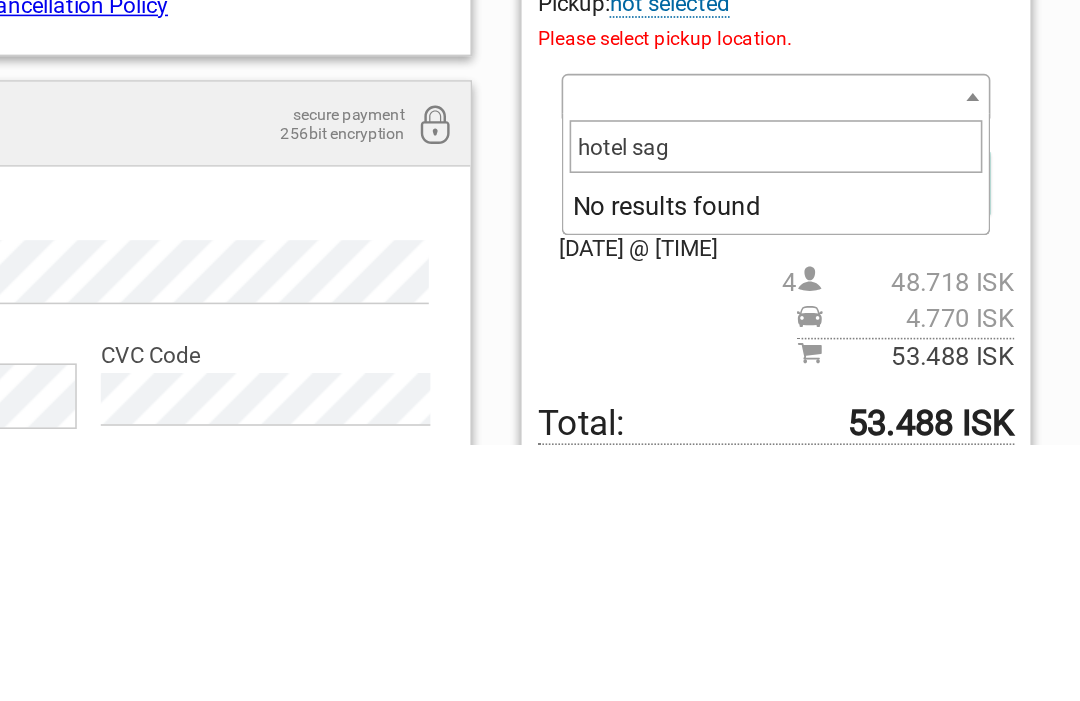 type on "hotel saga" 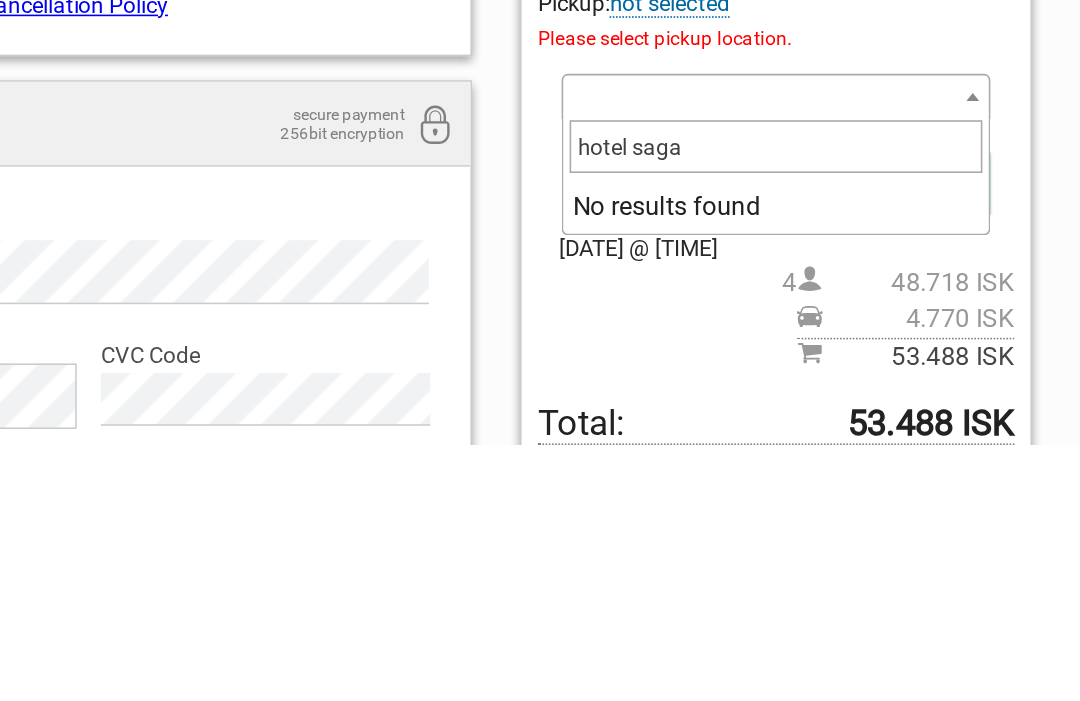 scroll, scrollTop: 204, scrollLeft: 0, axis: vertical 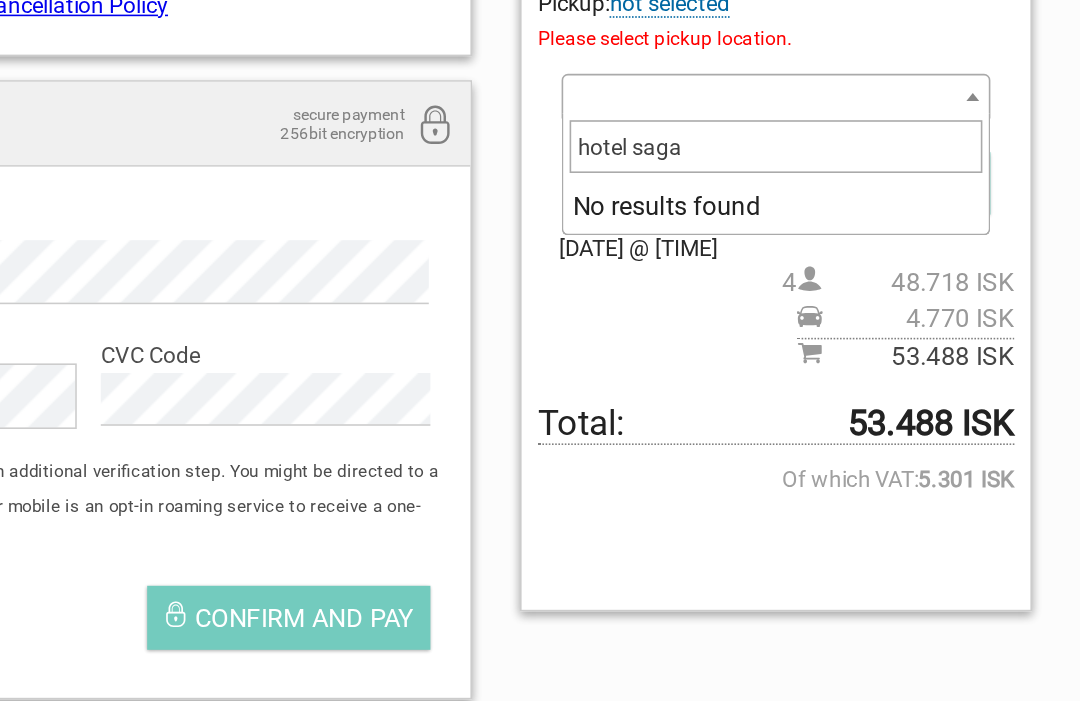 click on "hotel saga" at bounding box center (890, 354) 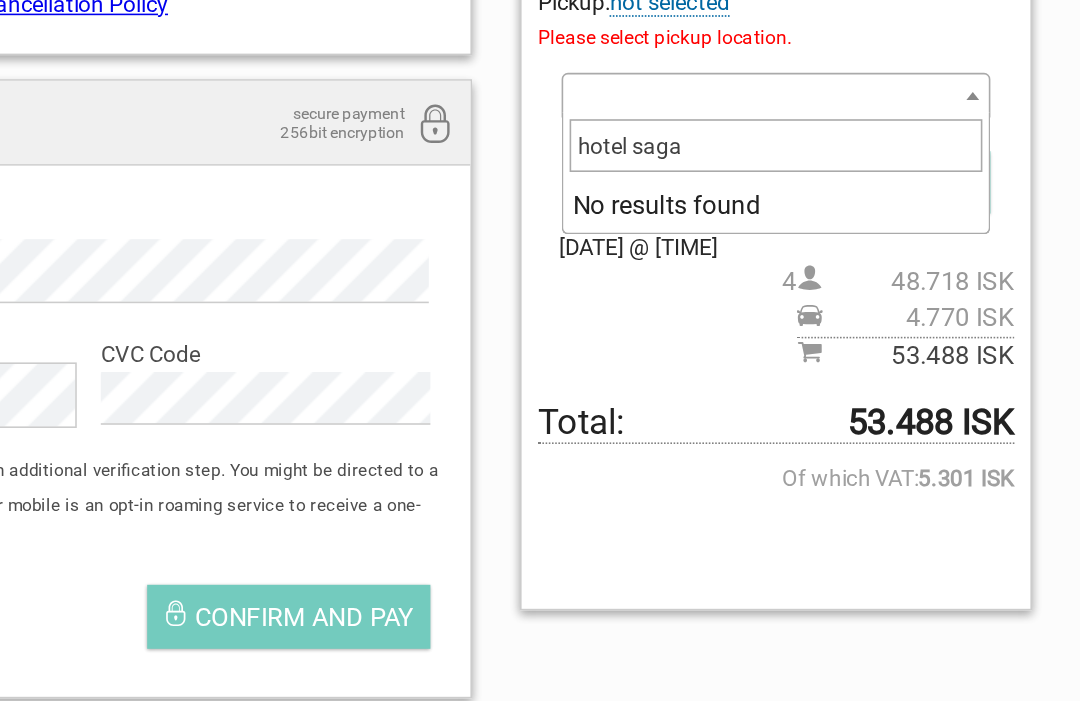 click at bounding box center [890, 323] 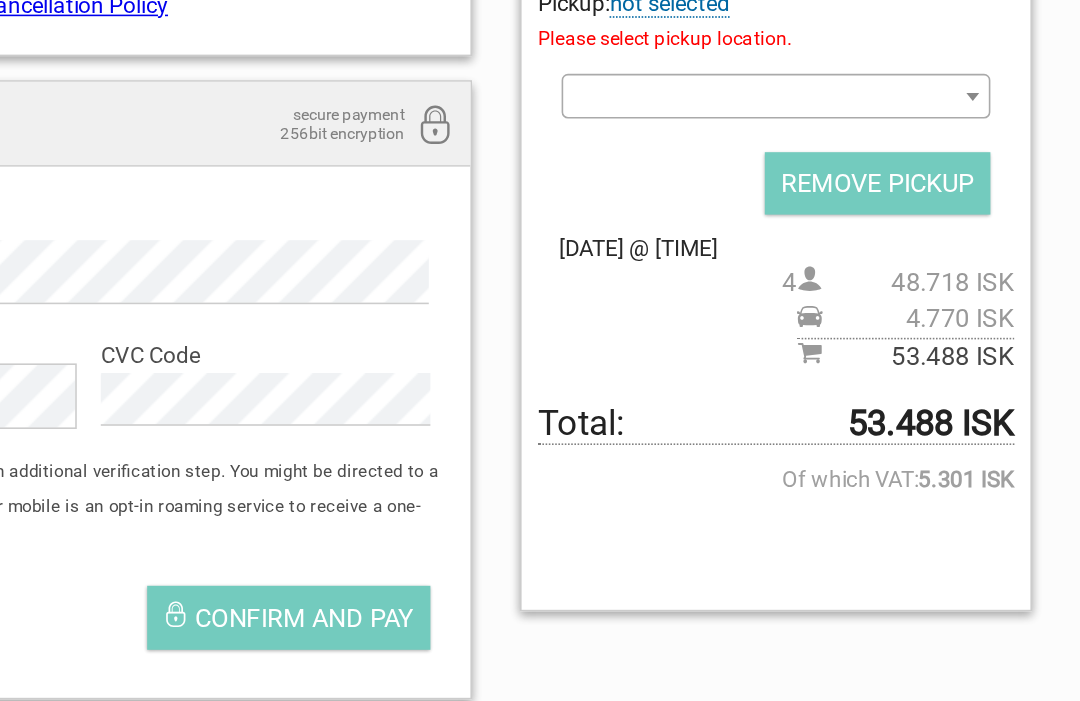 click at bounding box center (890, 323) 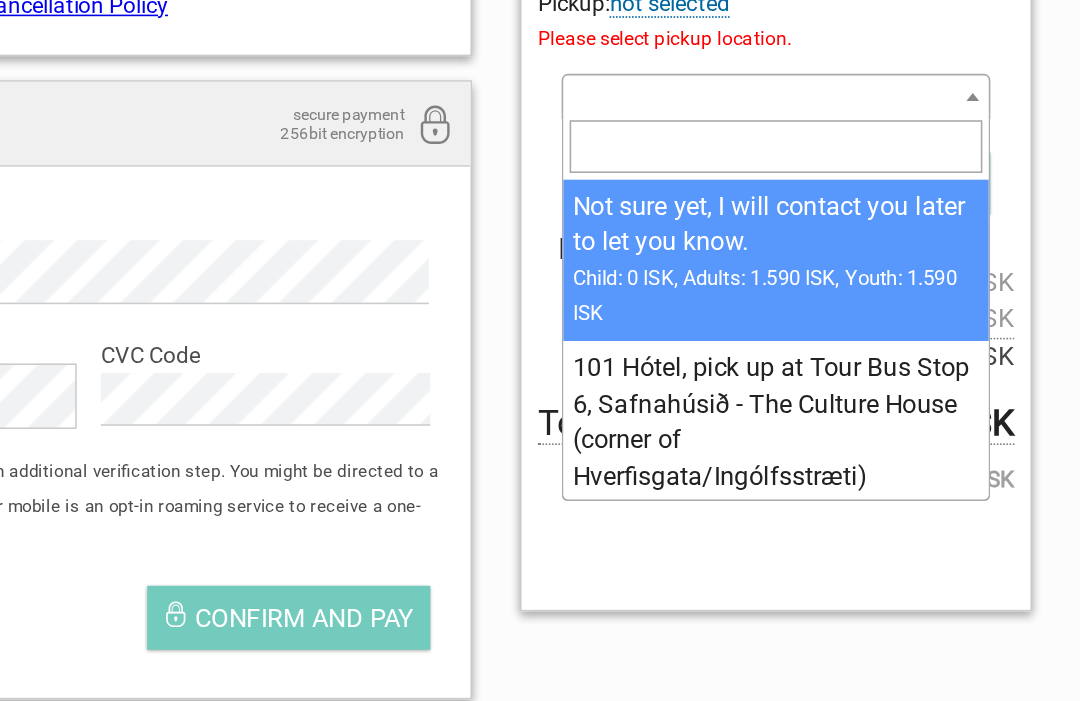 scroll, scrollTop: 0, scrollLeft: 0, axis: both 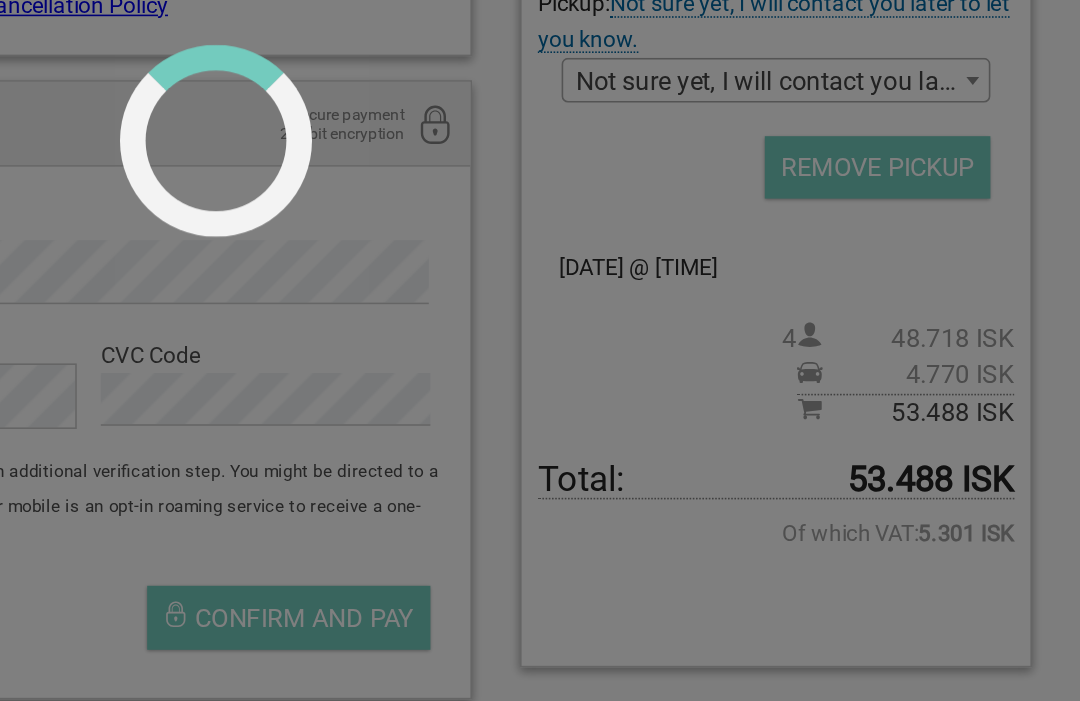 select on "137496" 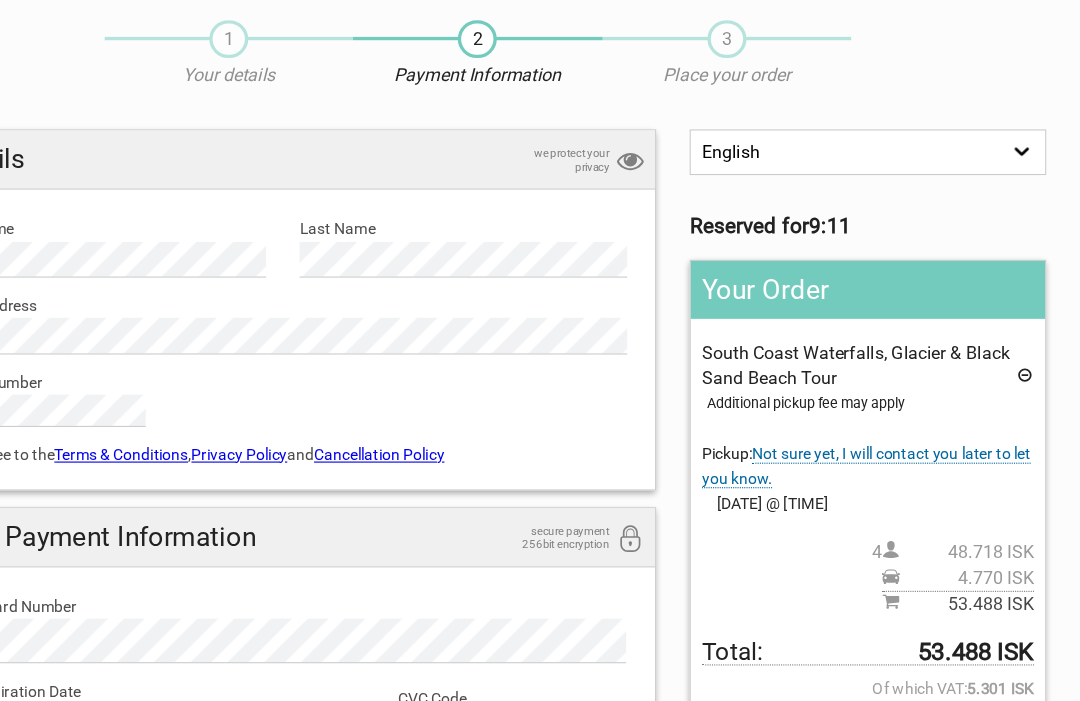 scroll, scrollTop: 101, scrollLeft: 0, axis: vertical 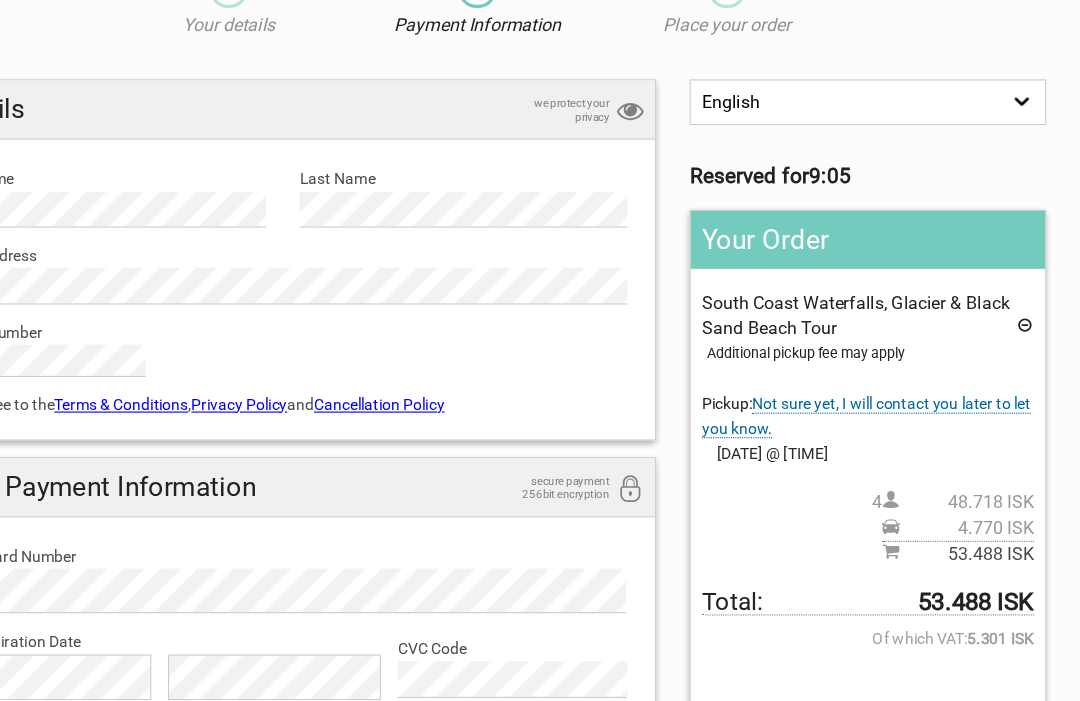 click on "Cancellation Policy" at bounding box center (451, 369) 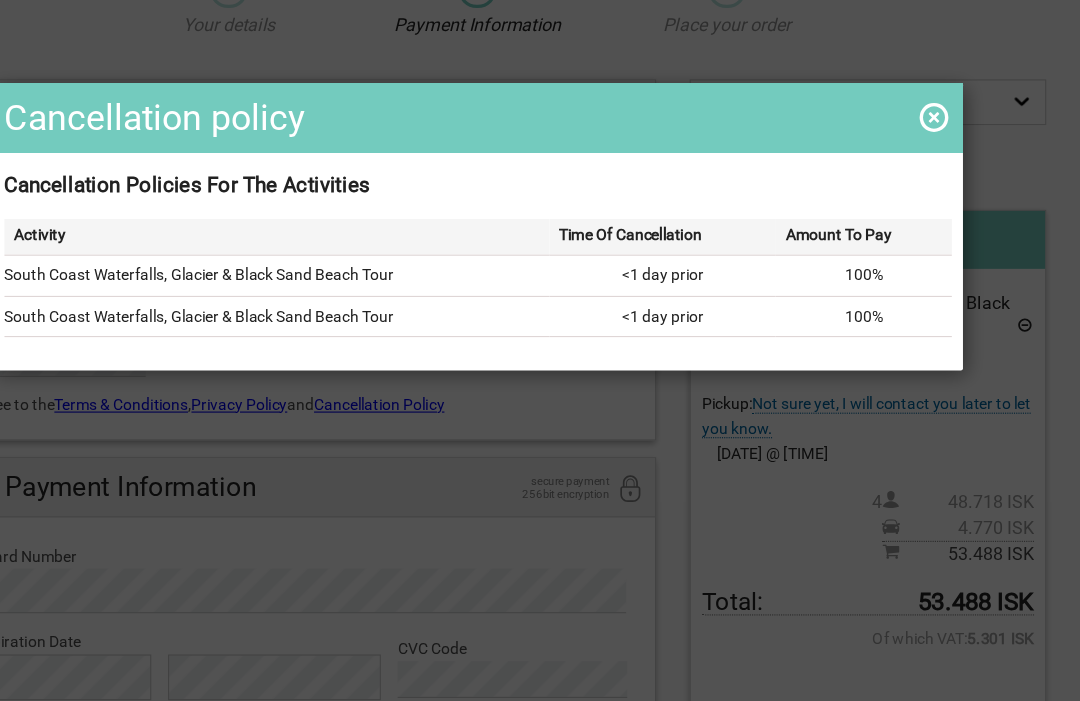 click at bounding box center (949, 111) 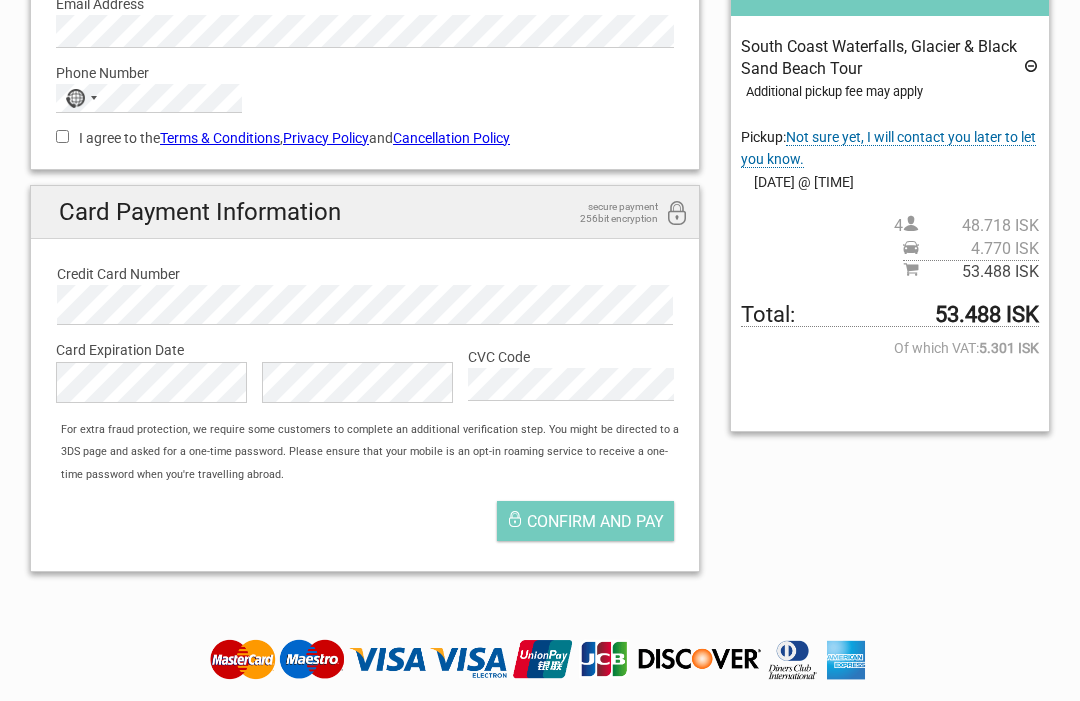 scroll, scrollTop: 0, scrollLeft: 0, axis: both 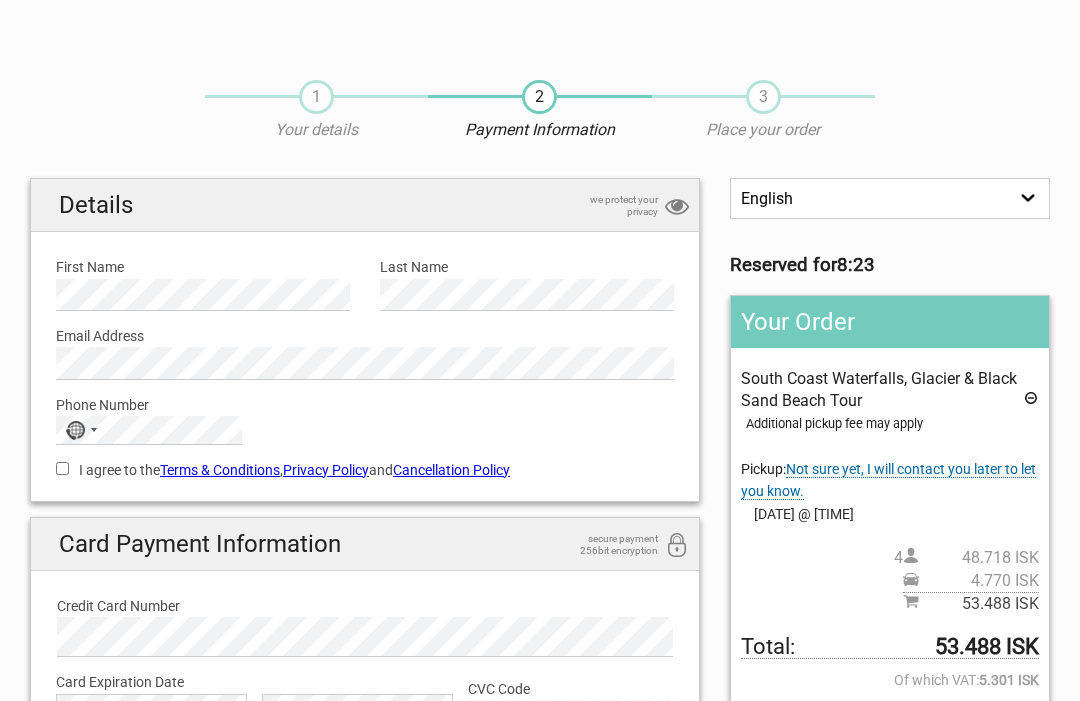 click on "1" at bounding box center [316, 97] 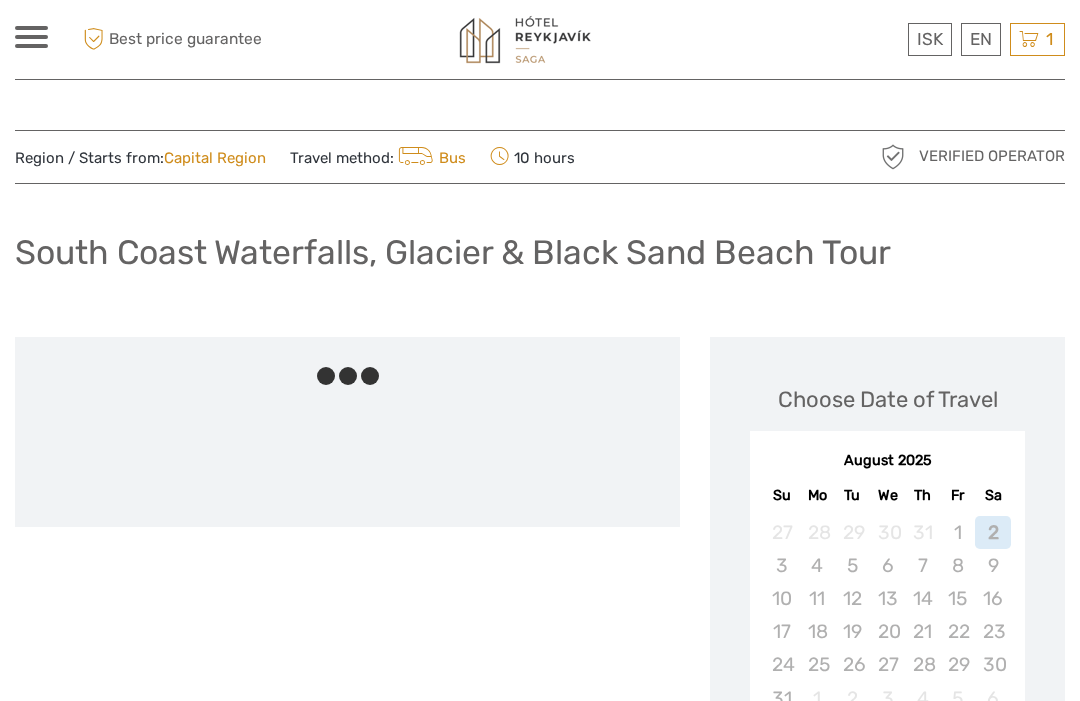 scroll, scrollTop: 0, scrollLeft: 0, axis: both 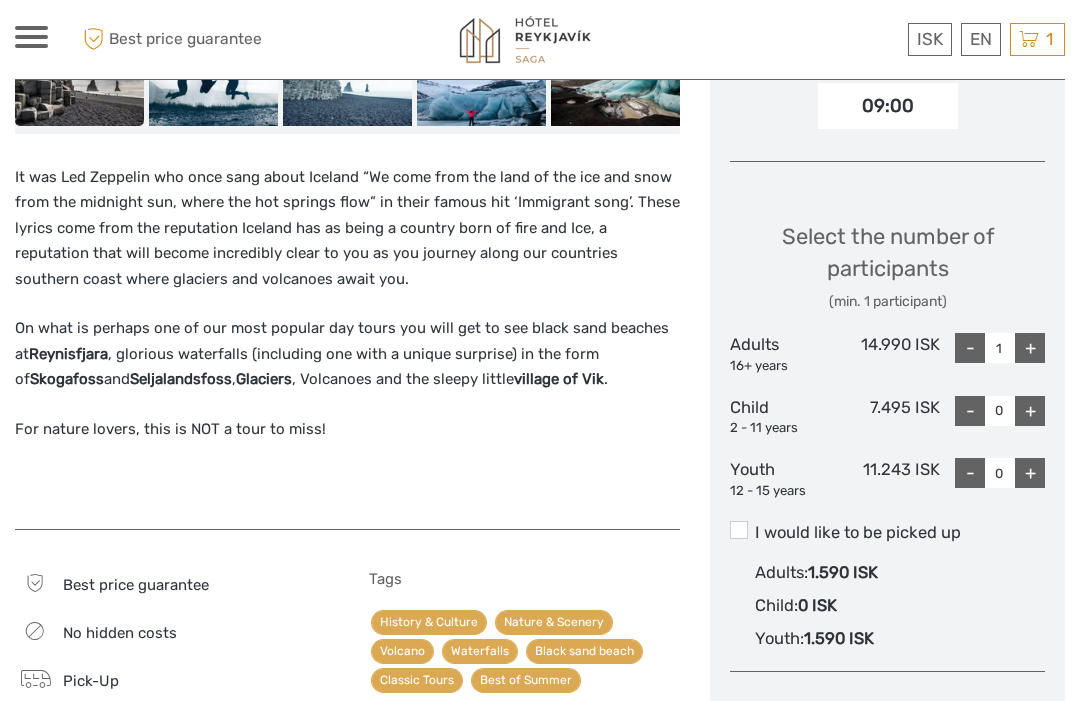 click on "Glaciers" at bounding box center (264, 379) 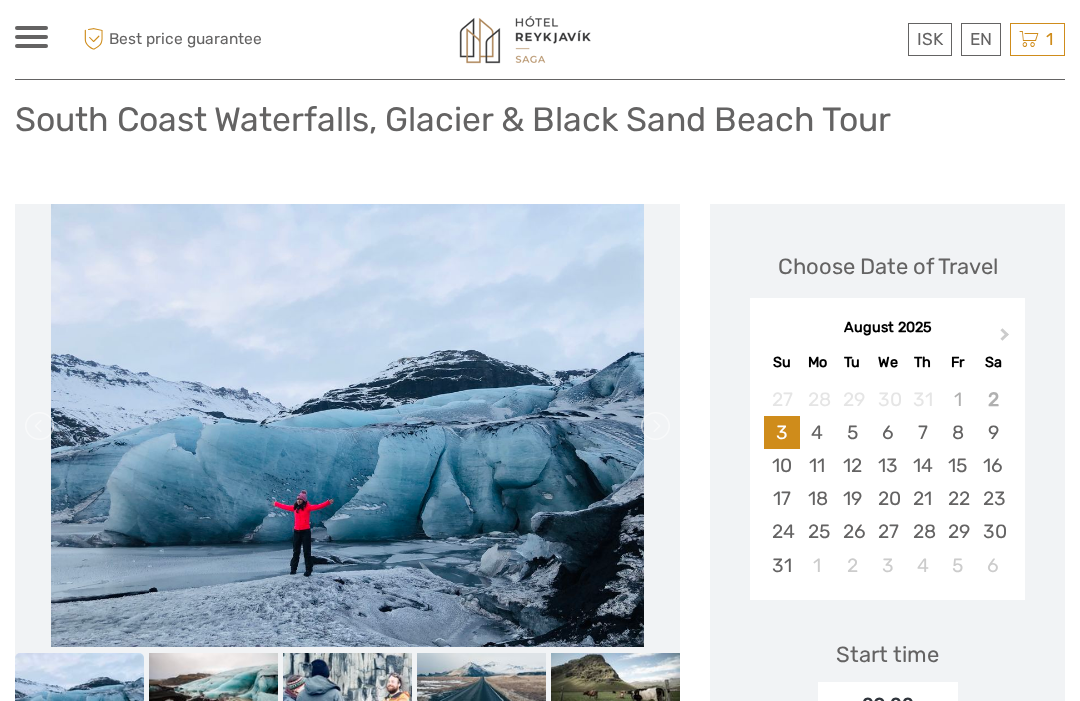 scroll, scrollTop: 0, scrollLeft: 0, axis: both 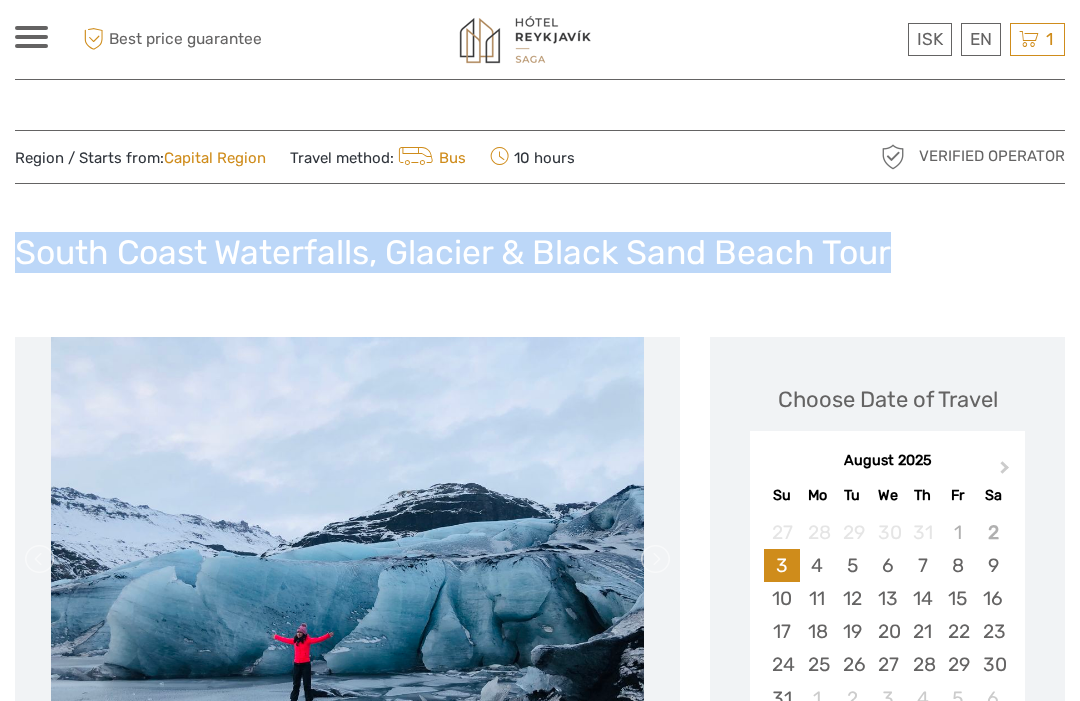 copy on "South Coast Waterfalls, Glacier & Black Sand Beach Tour" 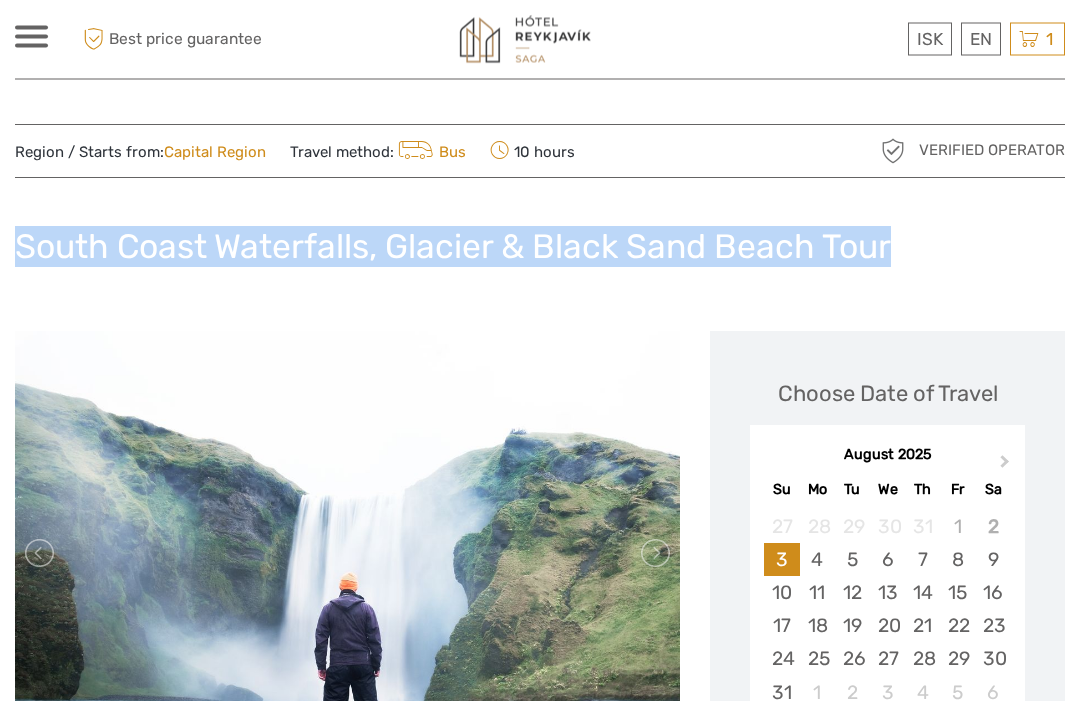scroll, scrollTop: 0, scrollLeft: 0, axis: both 